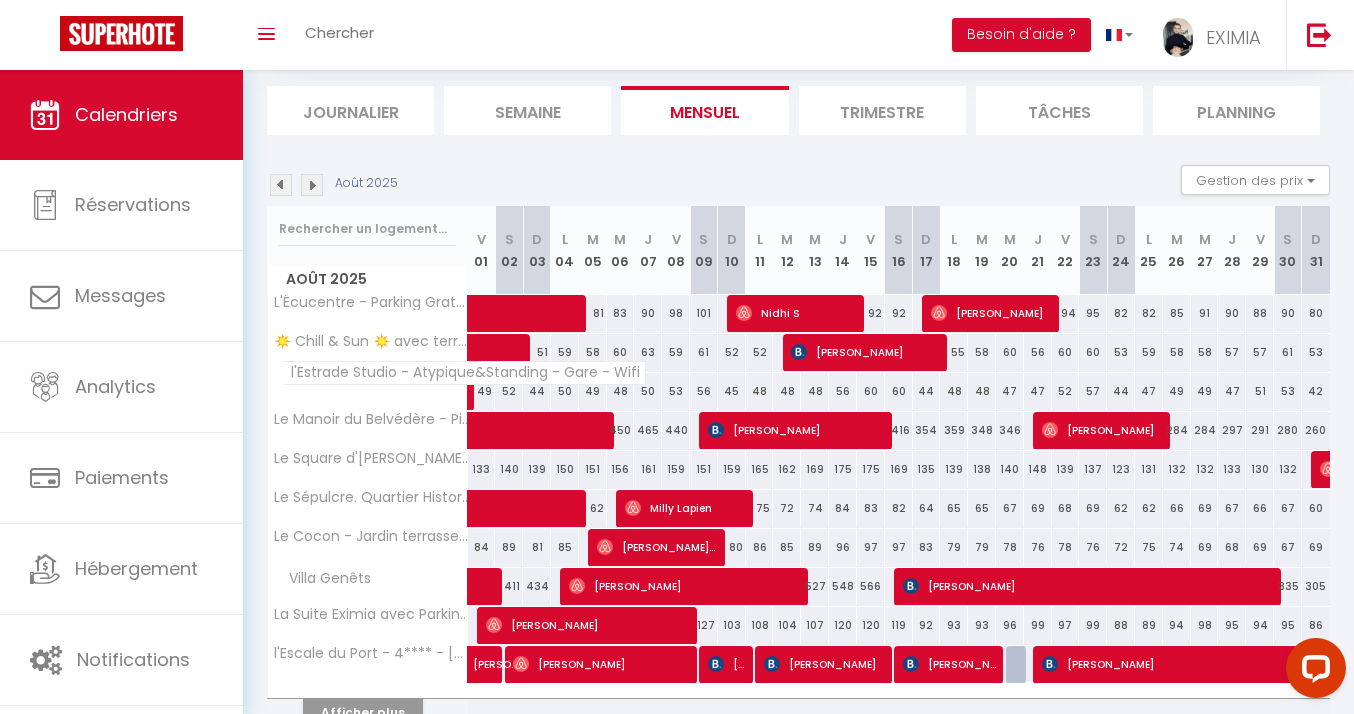 scroll, scrollTop: 0, scrollLeft: 0, axis: both 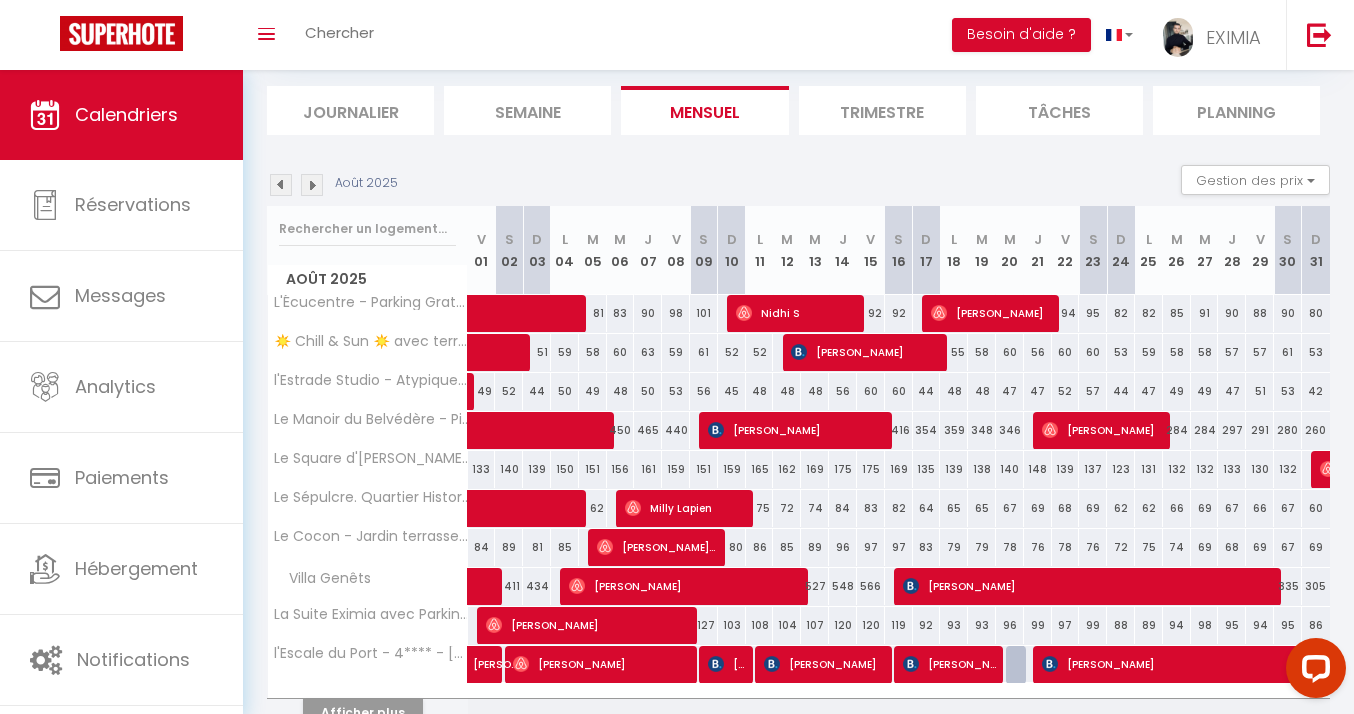click at bounding box center (281, 185) 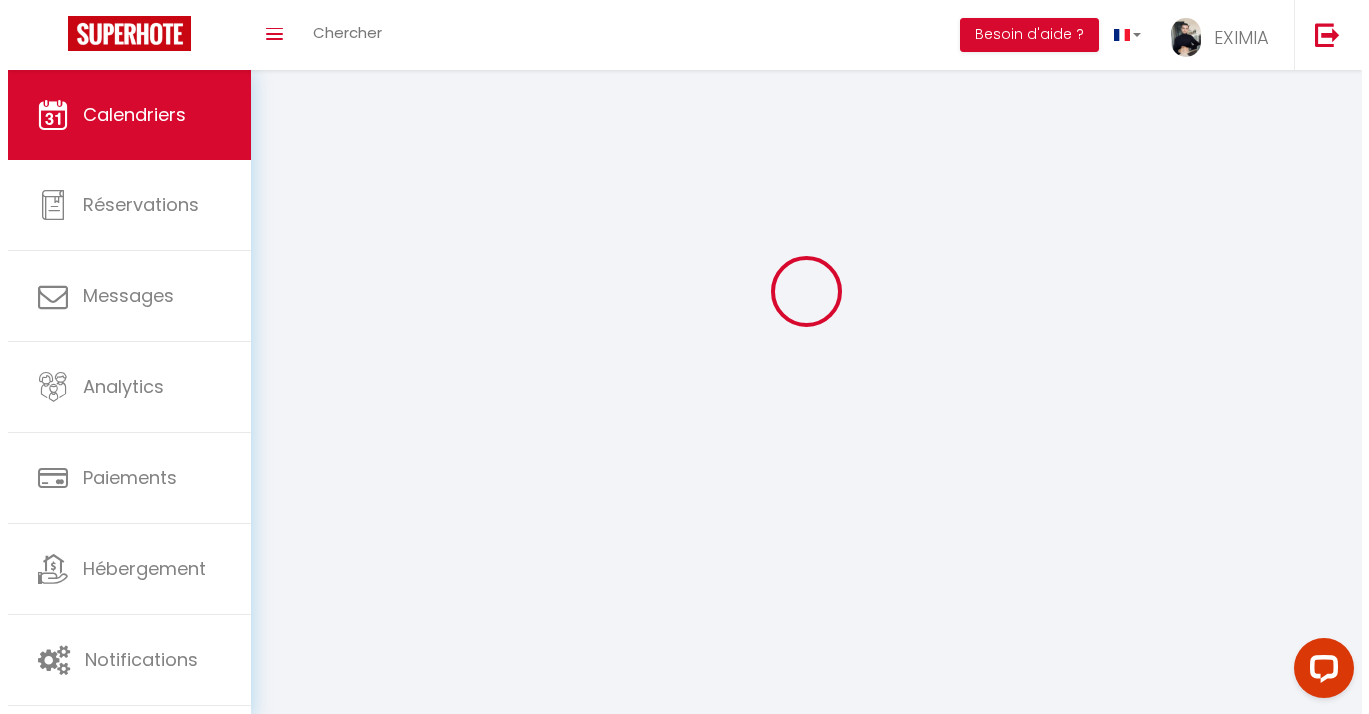 scroll, scrollTop: 70, scrollLeft: 0, axis: vertical 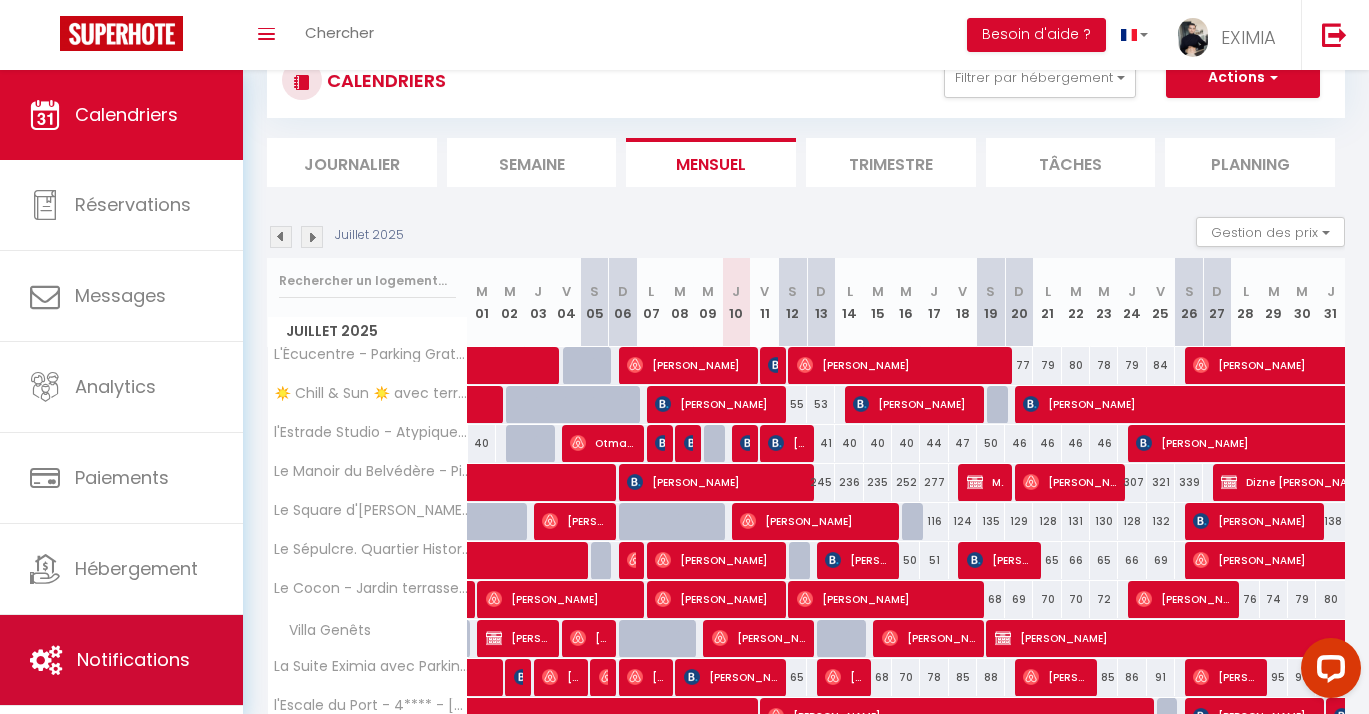 click on "Notifications" at bounding box center (121, 660) 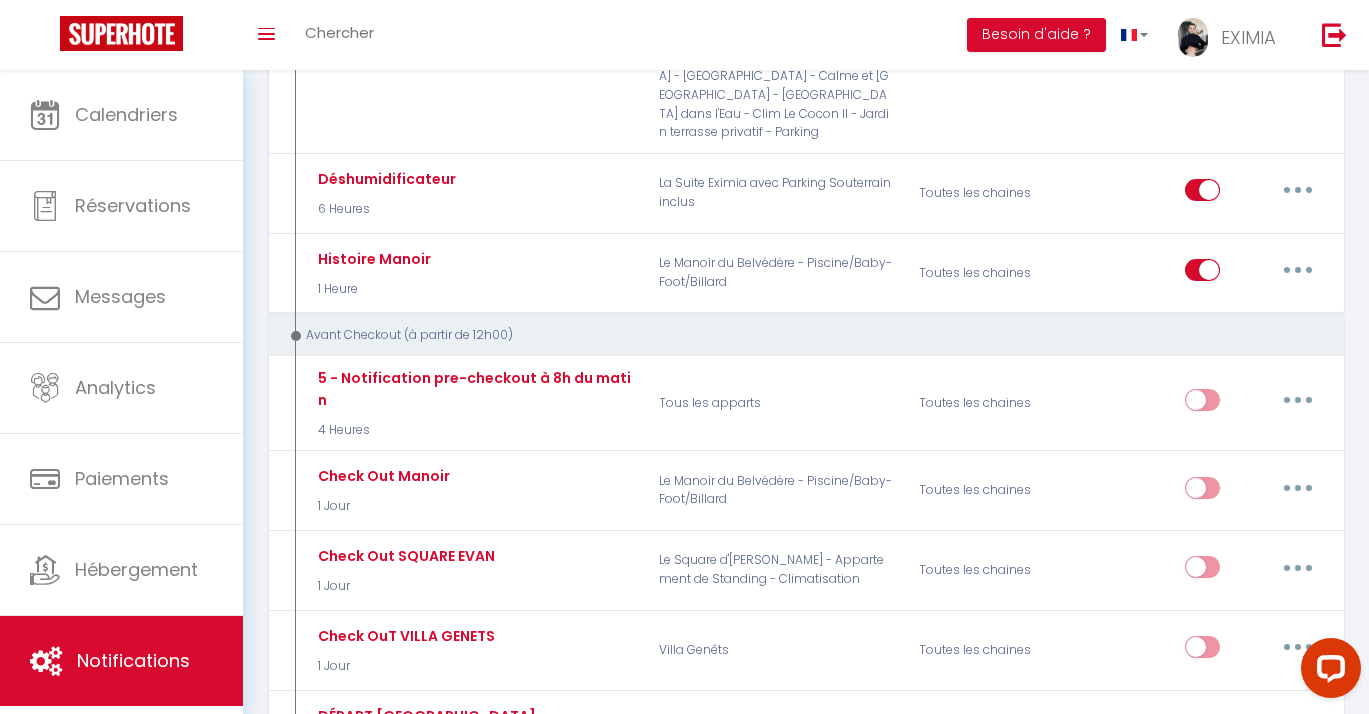 scroll, scrollTop: 4958, scrollLeft: 0, axis: vertical 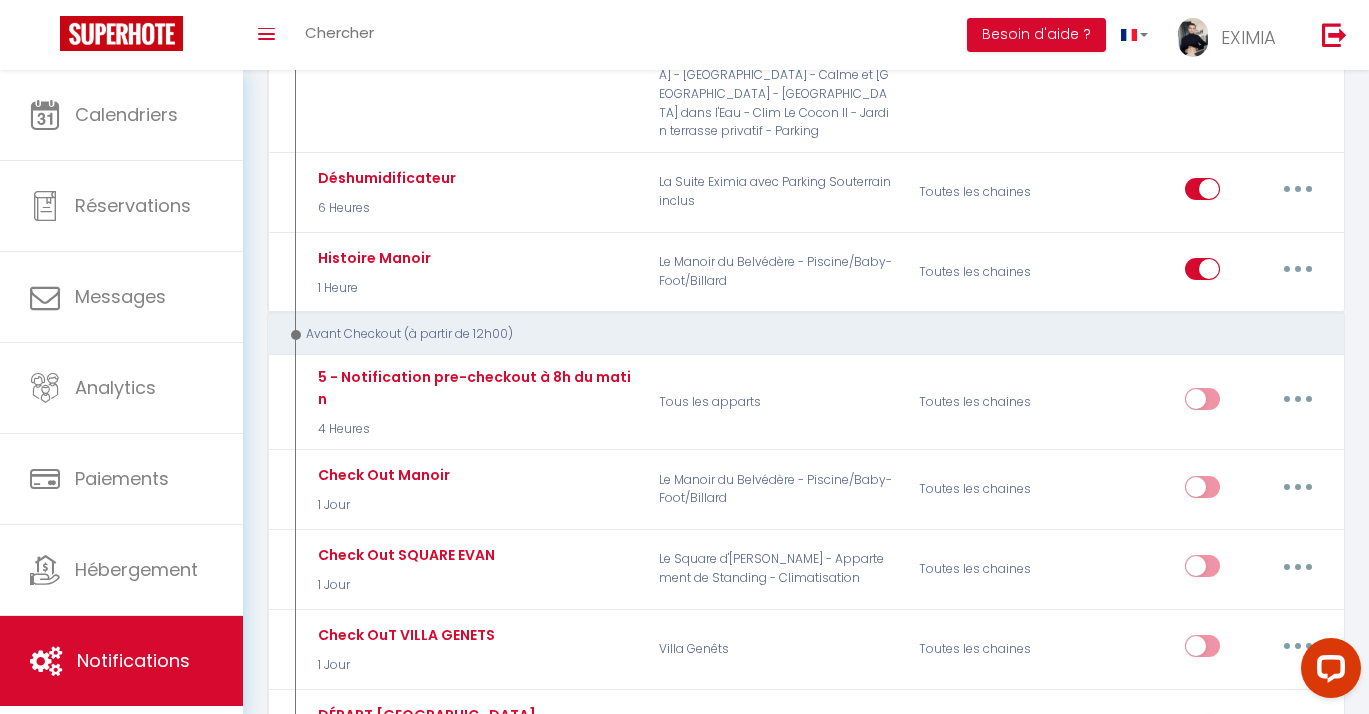 click at bounding box center (1298, 1026) 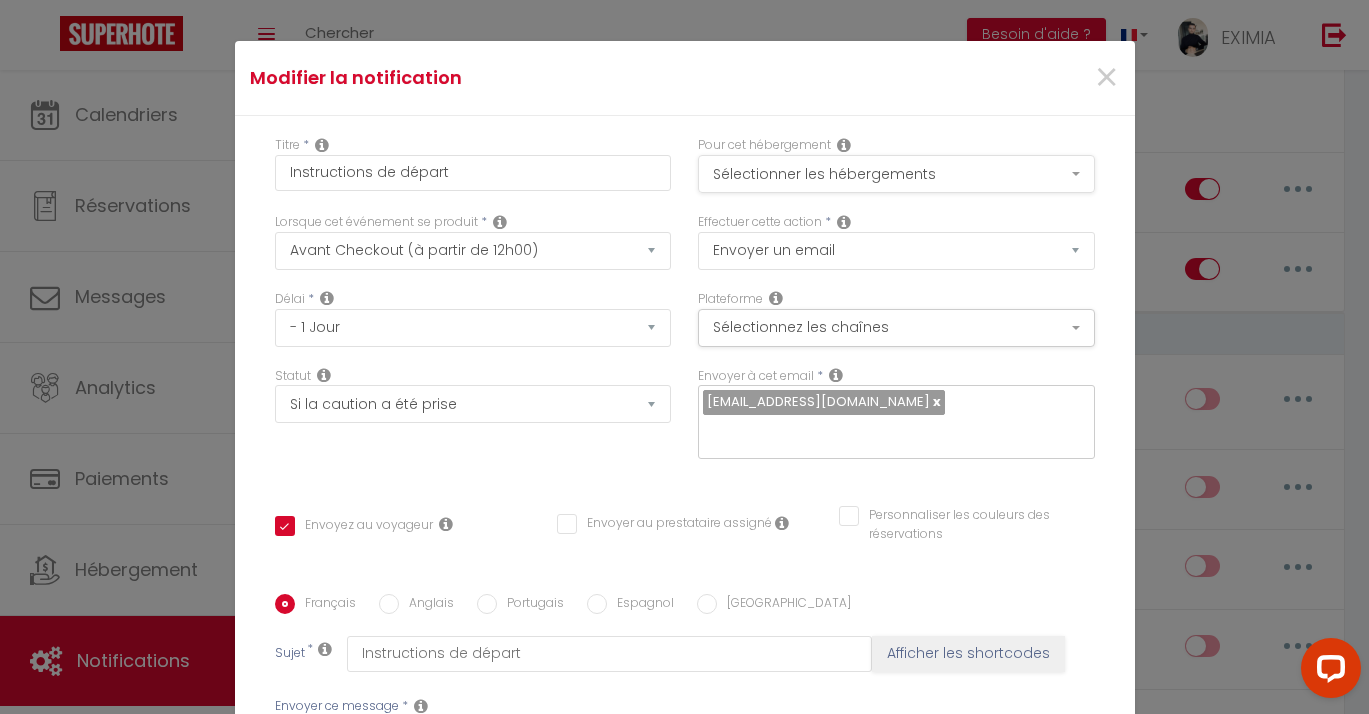 click on "Sélectionner les hébergements" at bounding box center [896, 174] 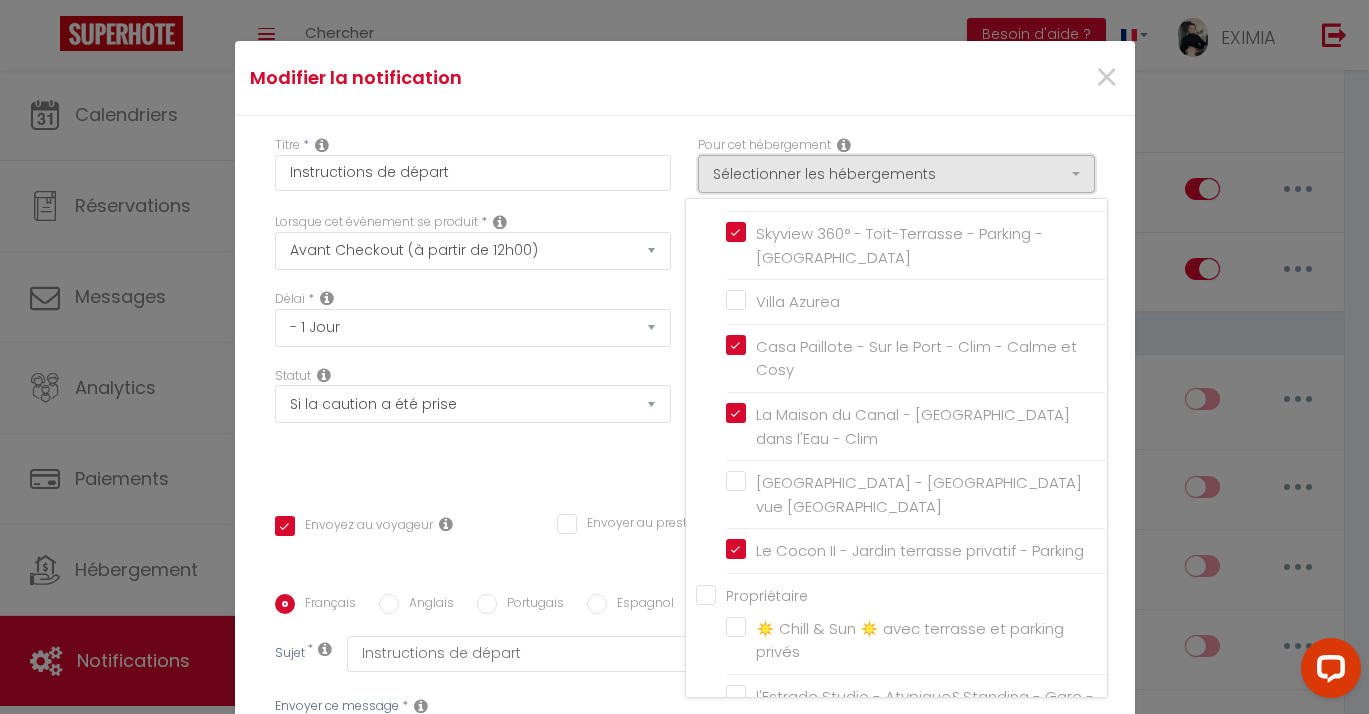 scroll, scrollTop: 574, scrollLeft: 0, axis: vertical 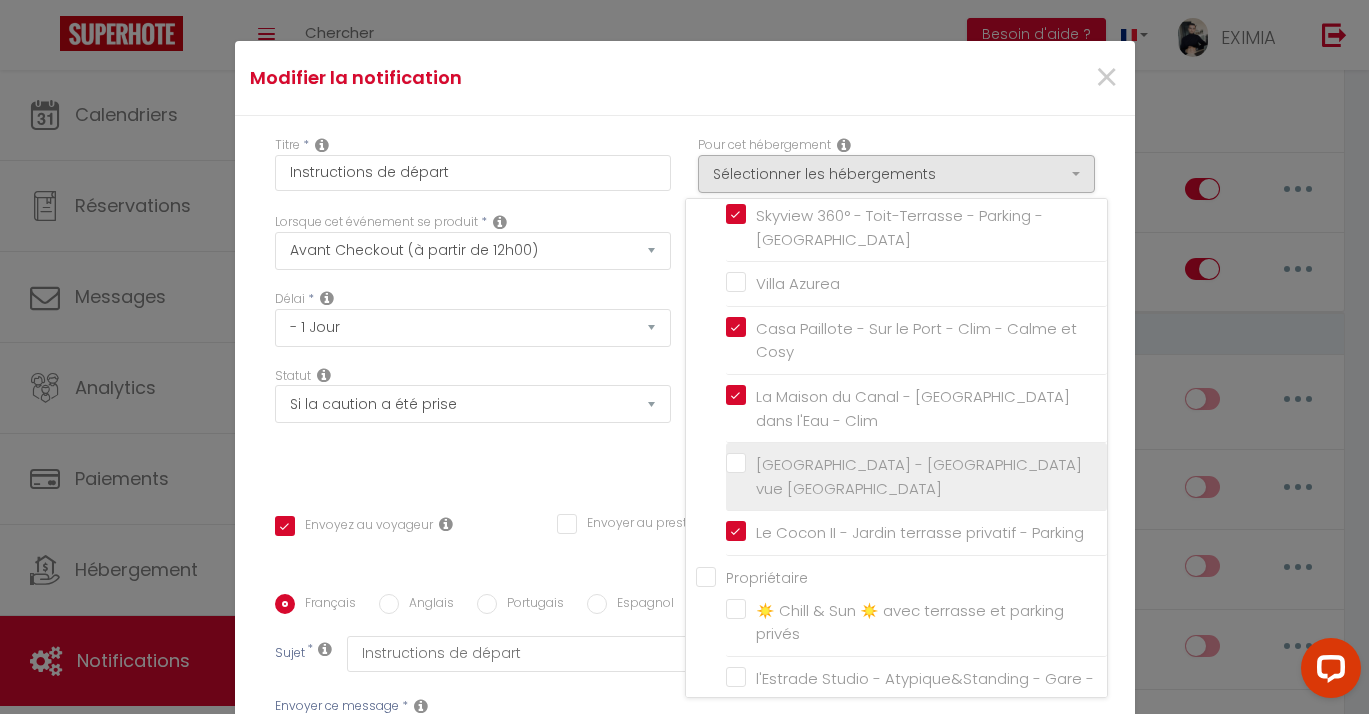 click on "[GEOGRAPHIC_DATA] - [GEOGRAPHIC_DATA] vue [GEOGRAPHIC_DATA]" at bounding box center (916, 477) 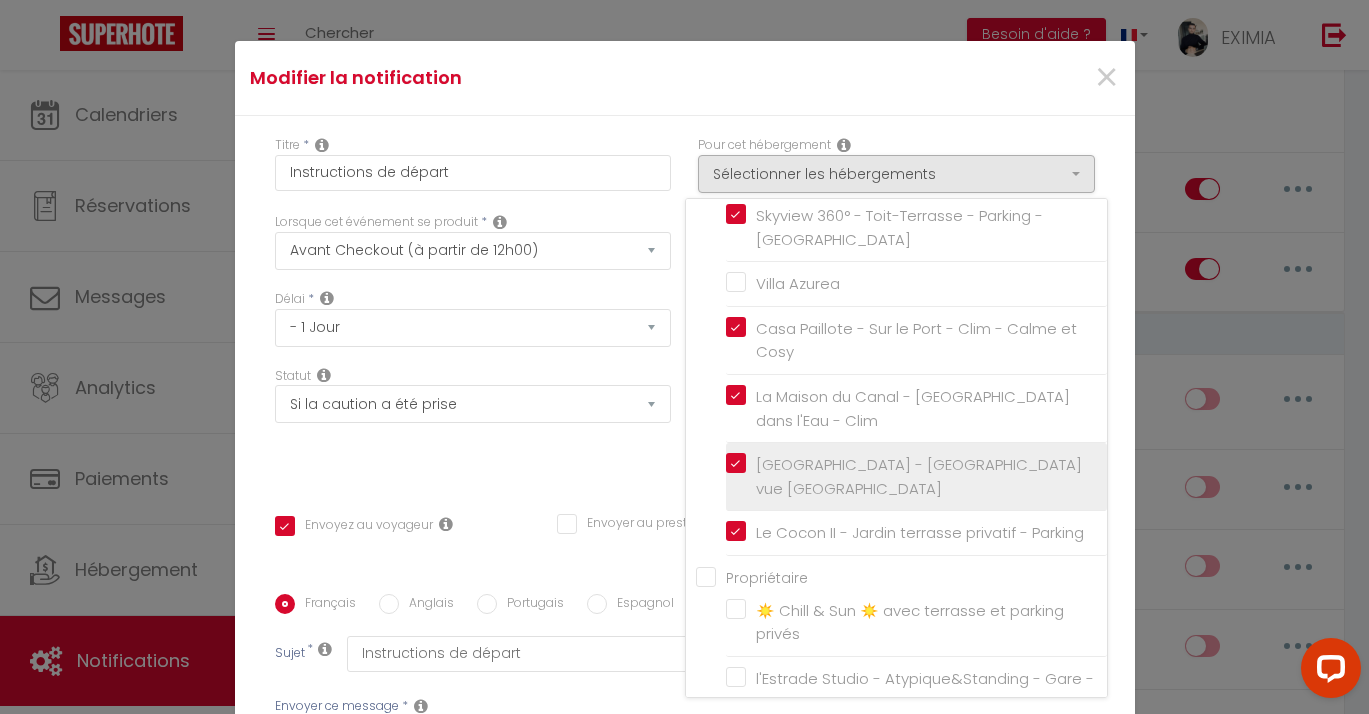 checkbox on "true" 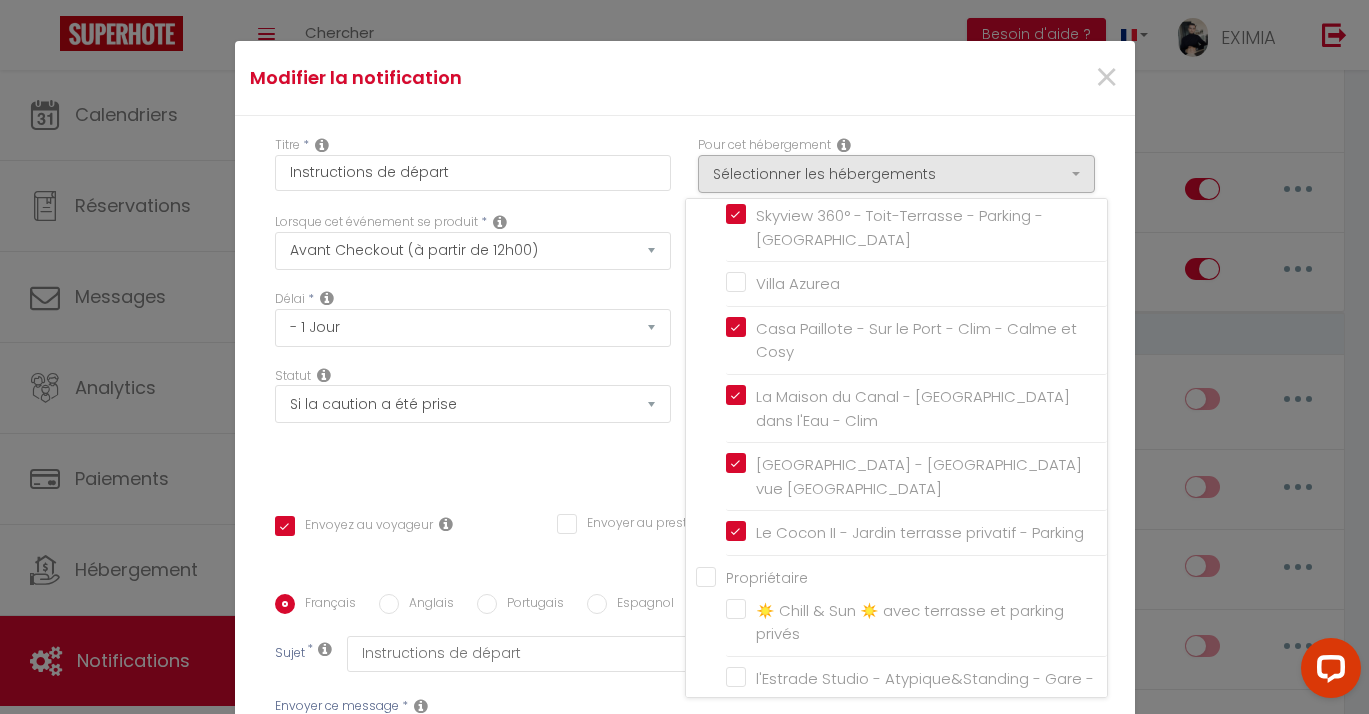 click on "Statut     Aucun   Si la réservation est payée   Si réservation non payée   Si la caution a été prise   Si caution non payée" at bounding box center (472, 423) 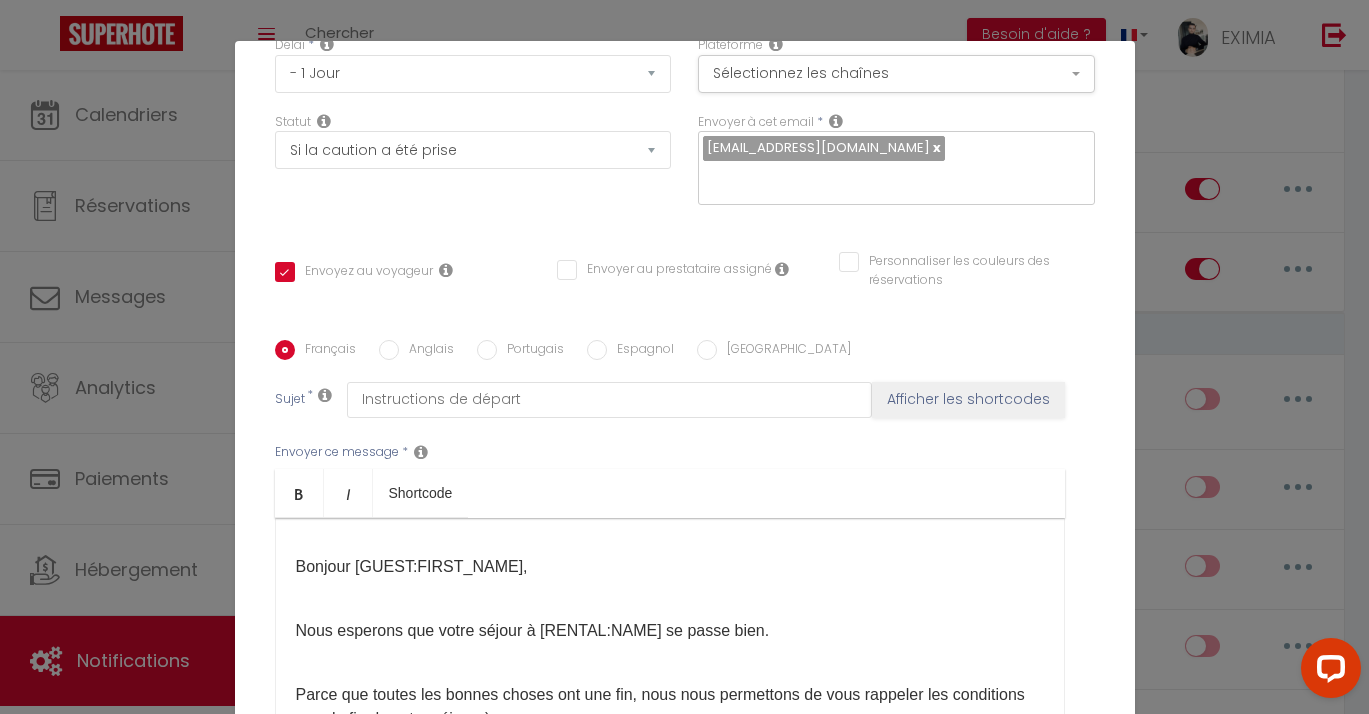 scroll, scrollTop: 330, scrollLeft: 0, axis: vertical 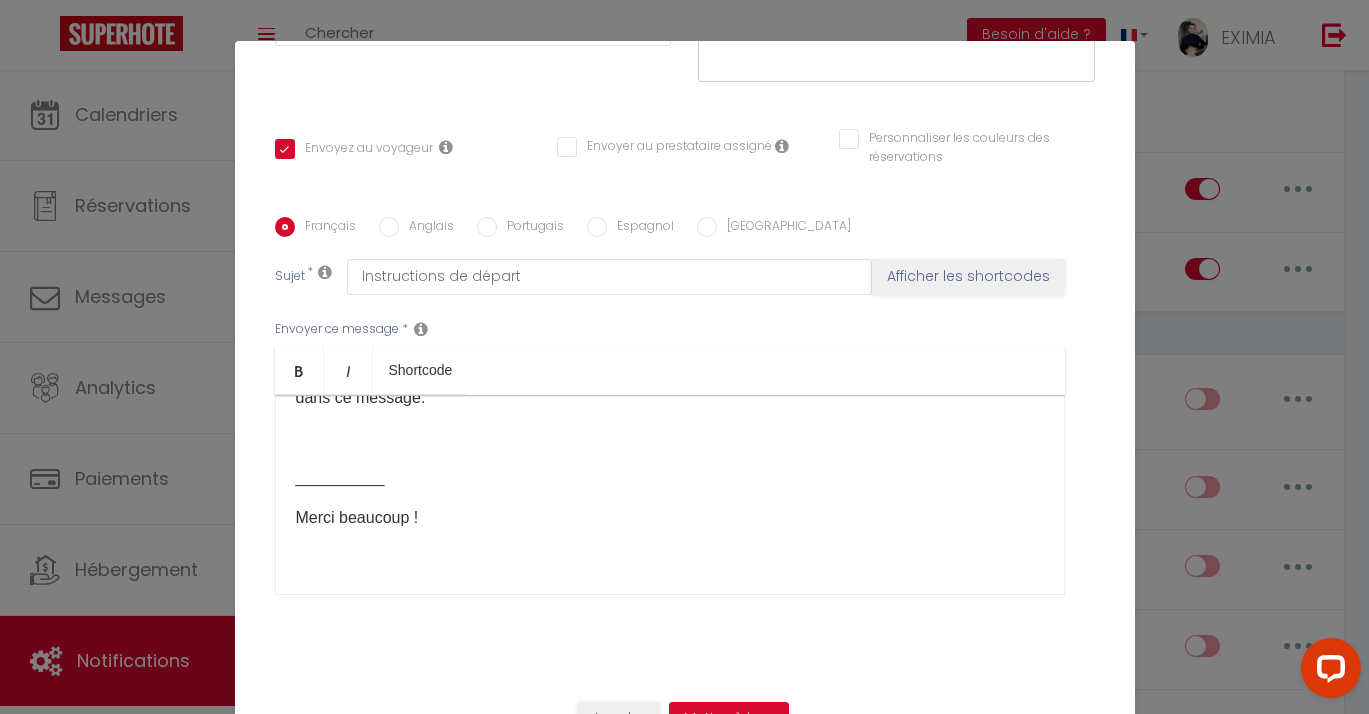click on "Annuler
Mettre à jour" at bounding box center (684, 726) 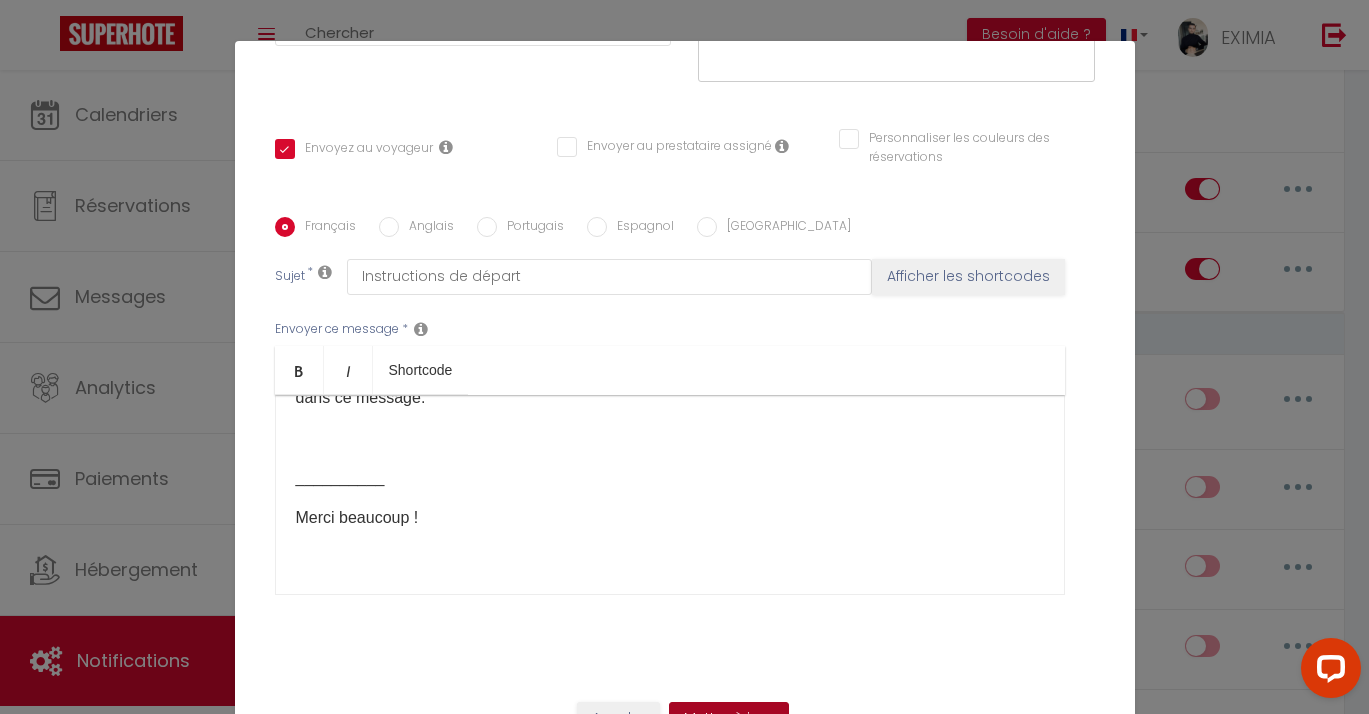 click on "Mettre à jour" at bounding box center (729, 719) 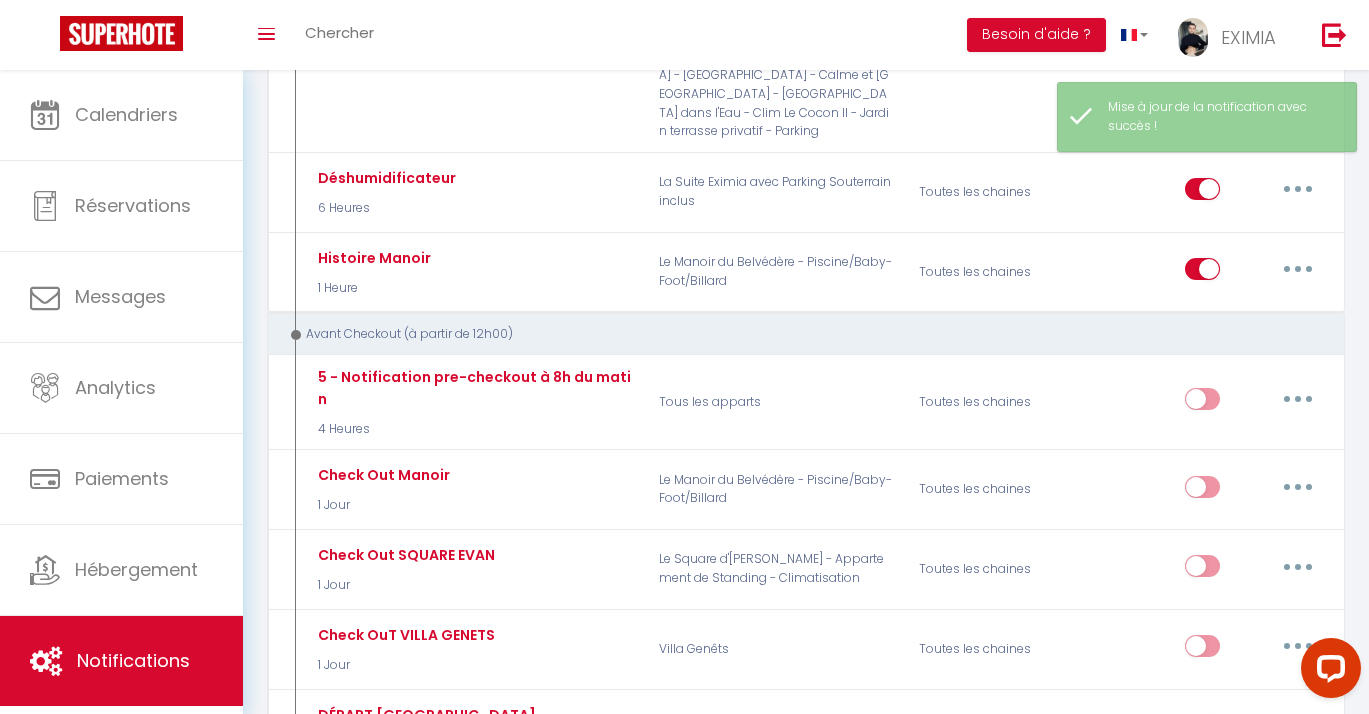 click at bounding box center [1298, 1055] 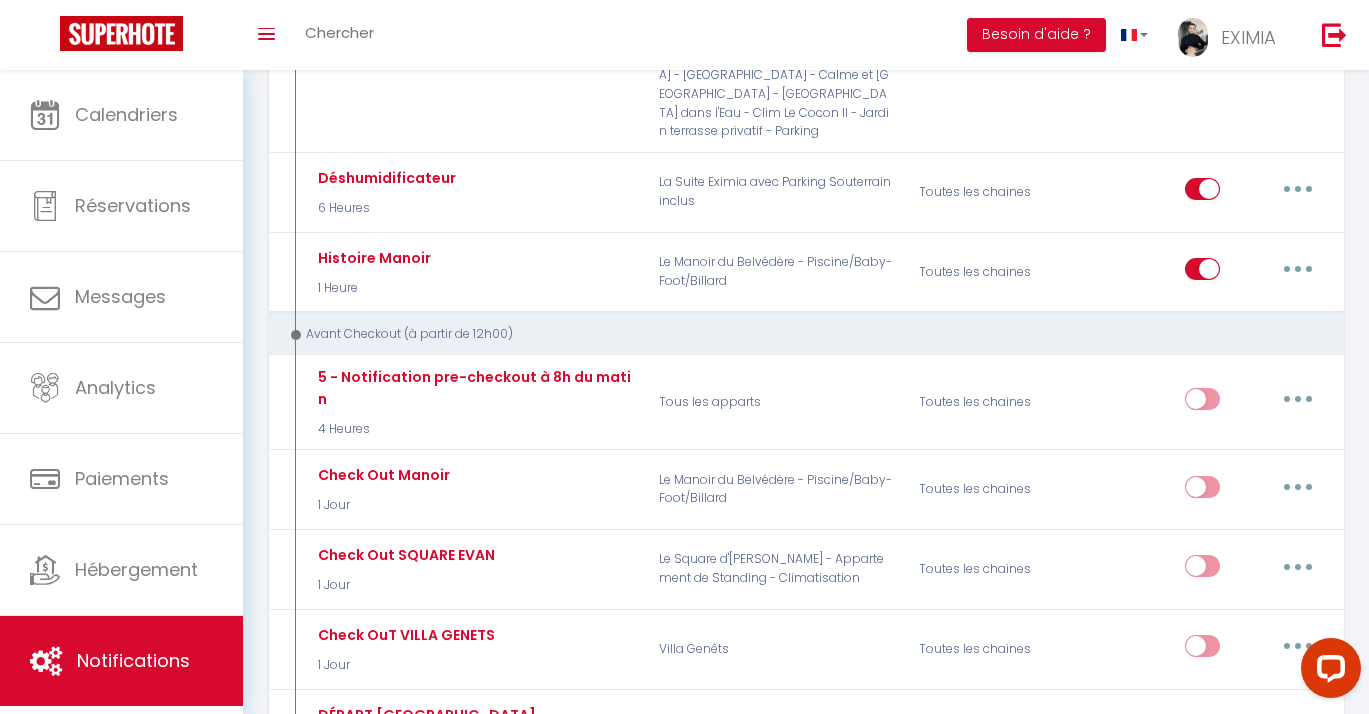 click on "Editer" at bounding box center (1246, 1100) 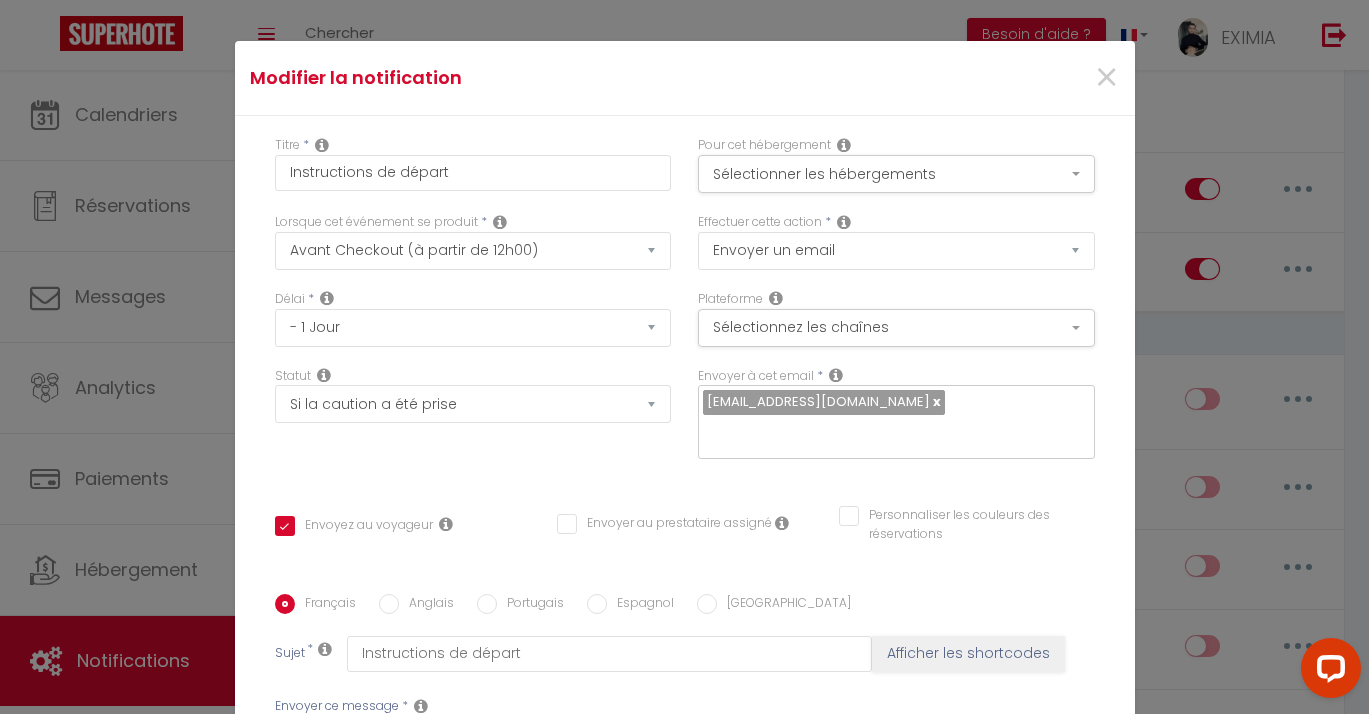 scroll, scrollTop: 0, scrollLeft: 0, axis: both 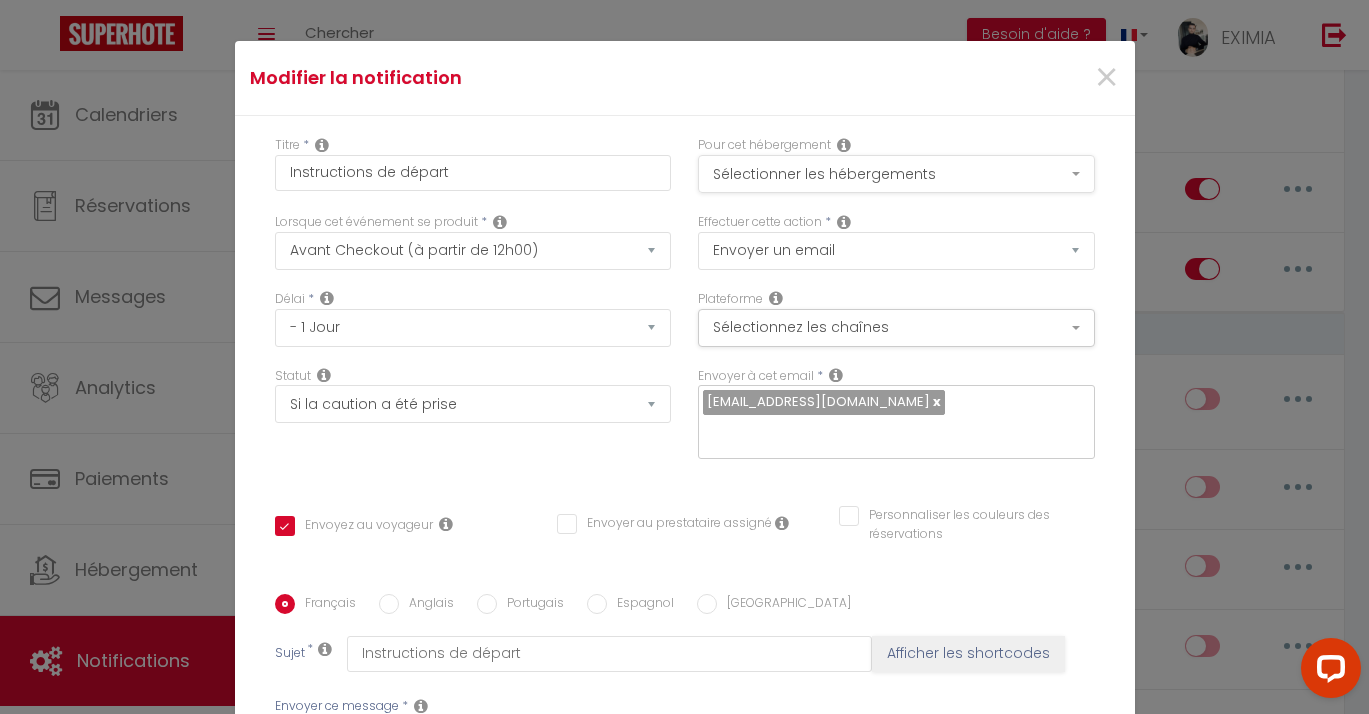 click on "Sélectionner les hébergements" at bounding box center [896, 174] 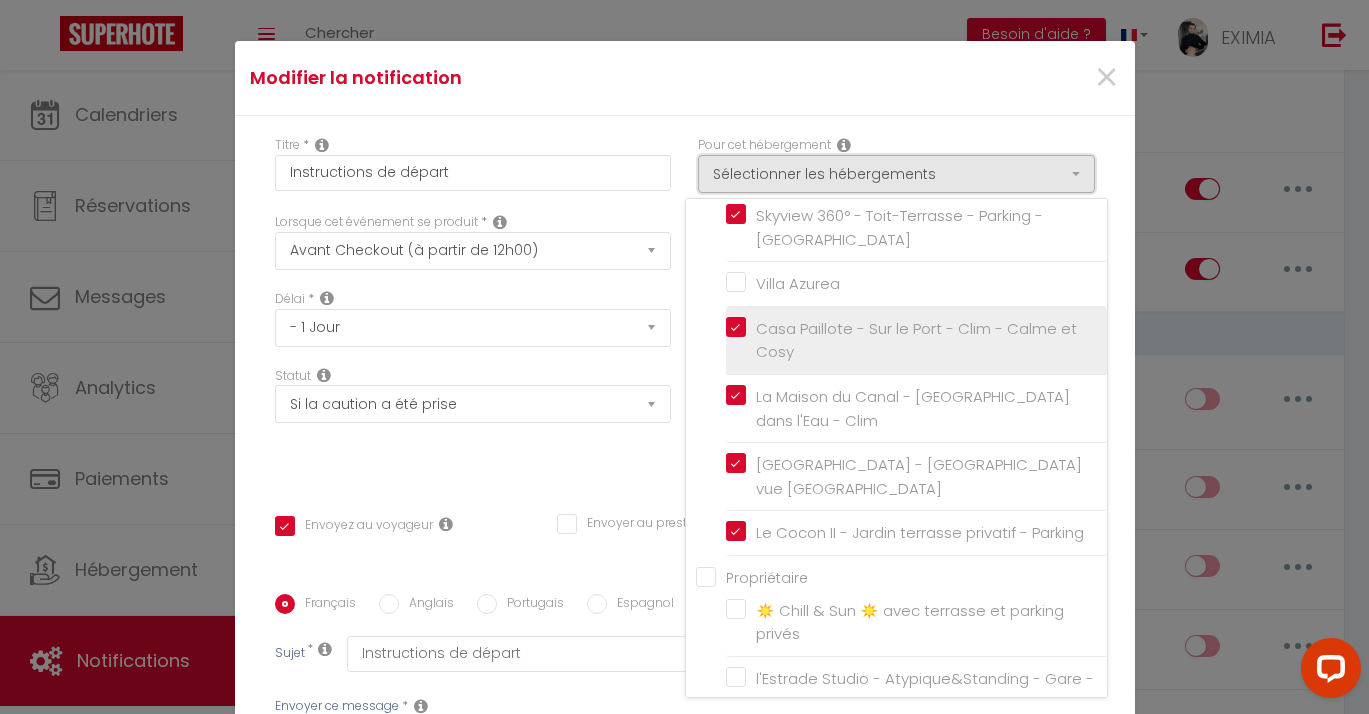 scroll, scrollTop: 740, scrollLeft: 0, axis: vertical 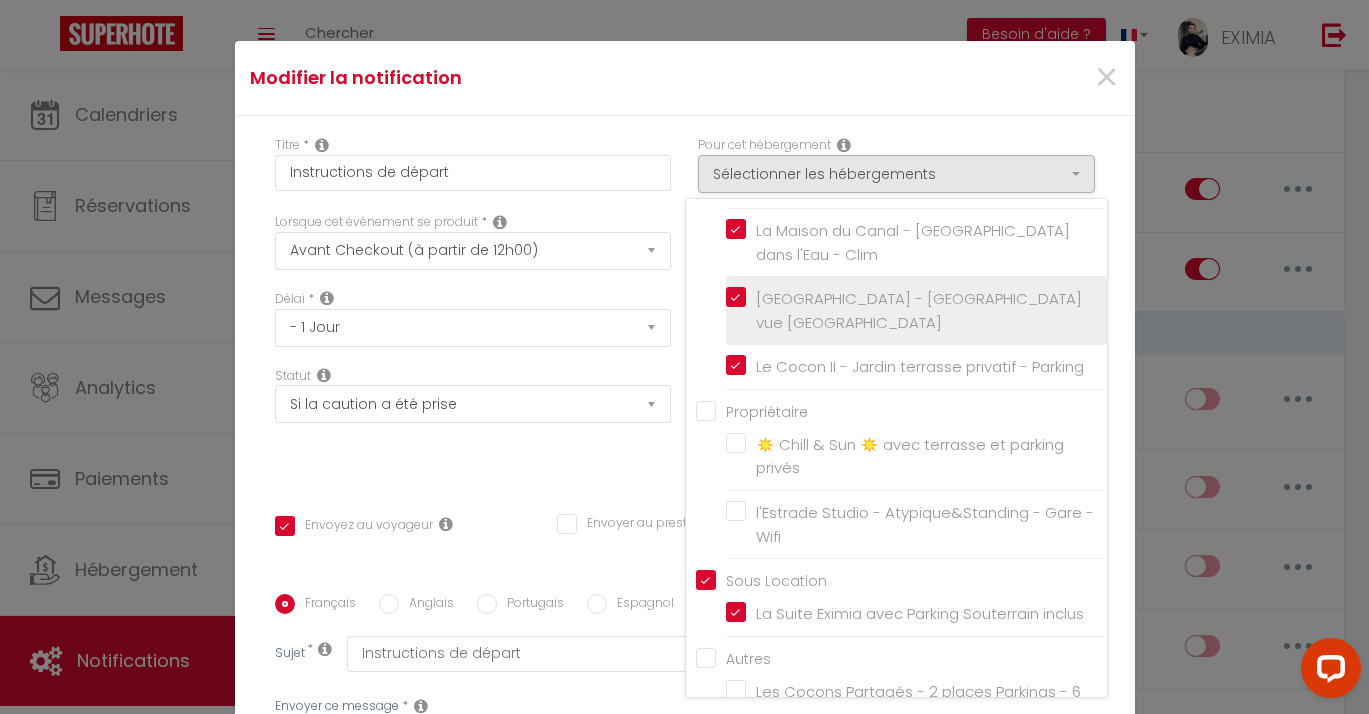 click on "[GEOGRAPHIC_DATA] - [GEOGRAPHIC_DATA] vue [GEOGRAPHIC_DATA]" at bounding box center [916, 311] 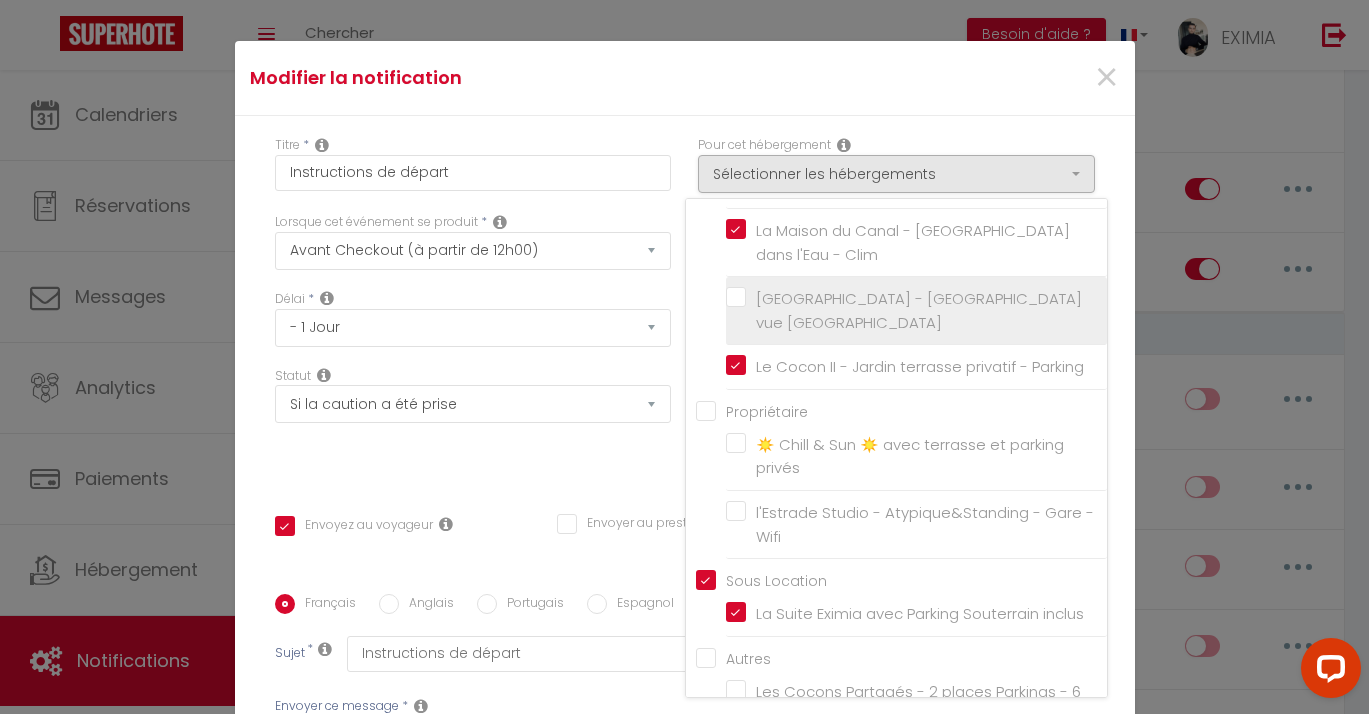 checkbox on "true" 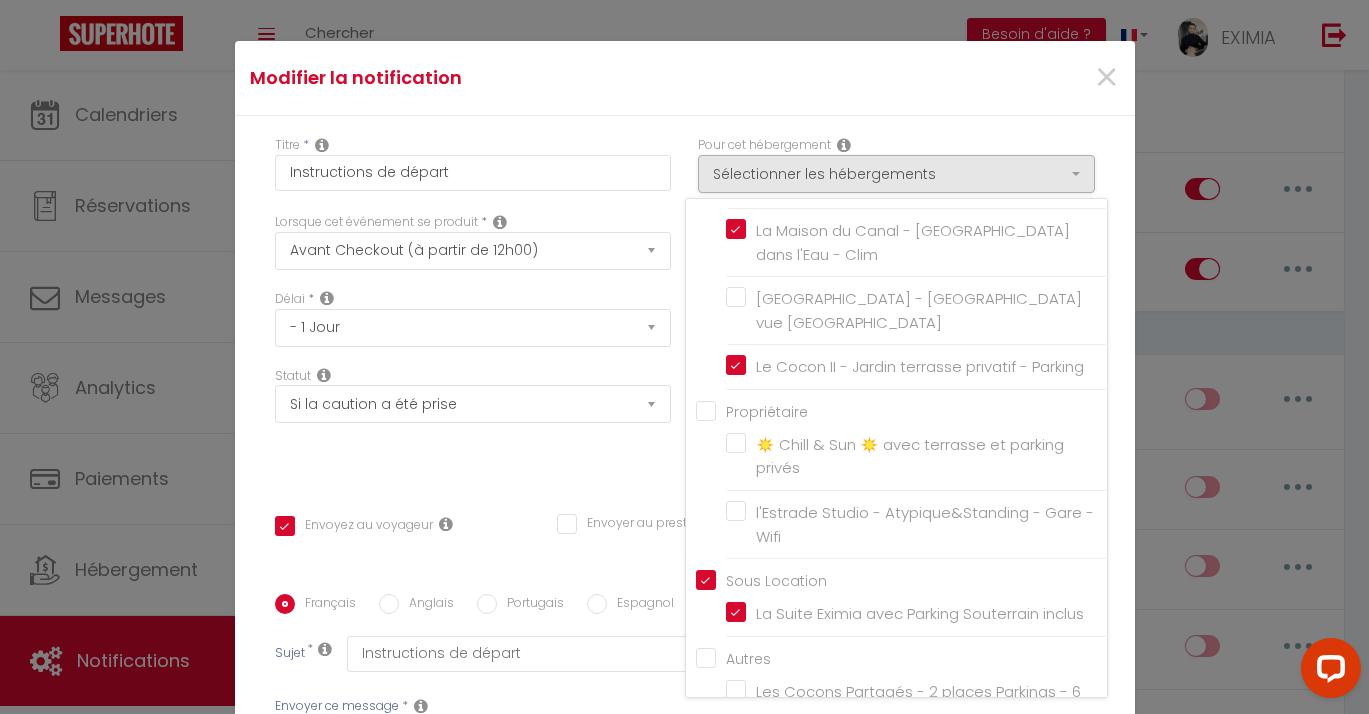 click on "Statut     Aucun   Si la réservation est payée   Si réservation non payée   Si la caution a été prise   Si caution non payée" at bounding box center (472, 423) 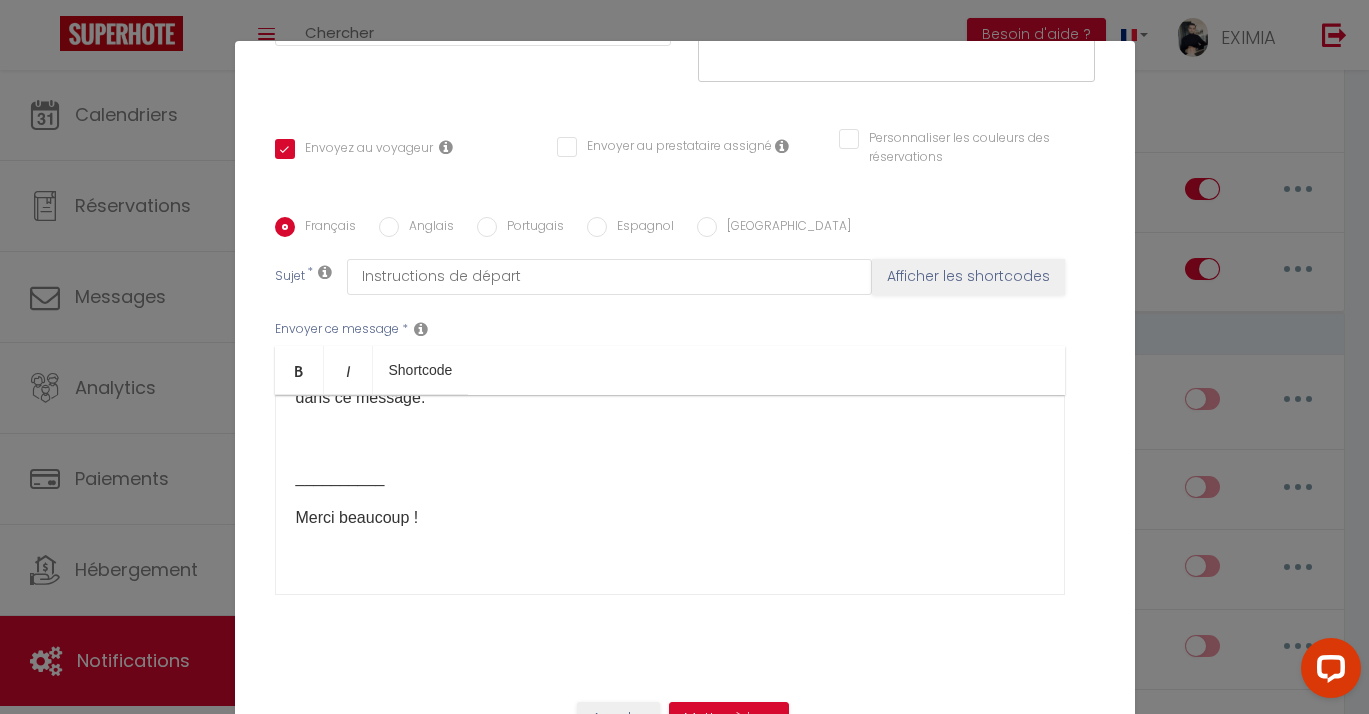 scroll, scrollTop: 377, scrollLeft: 0, axis: vertical 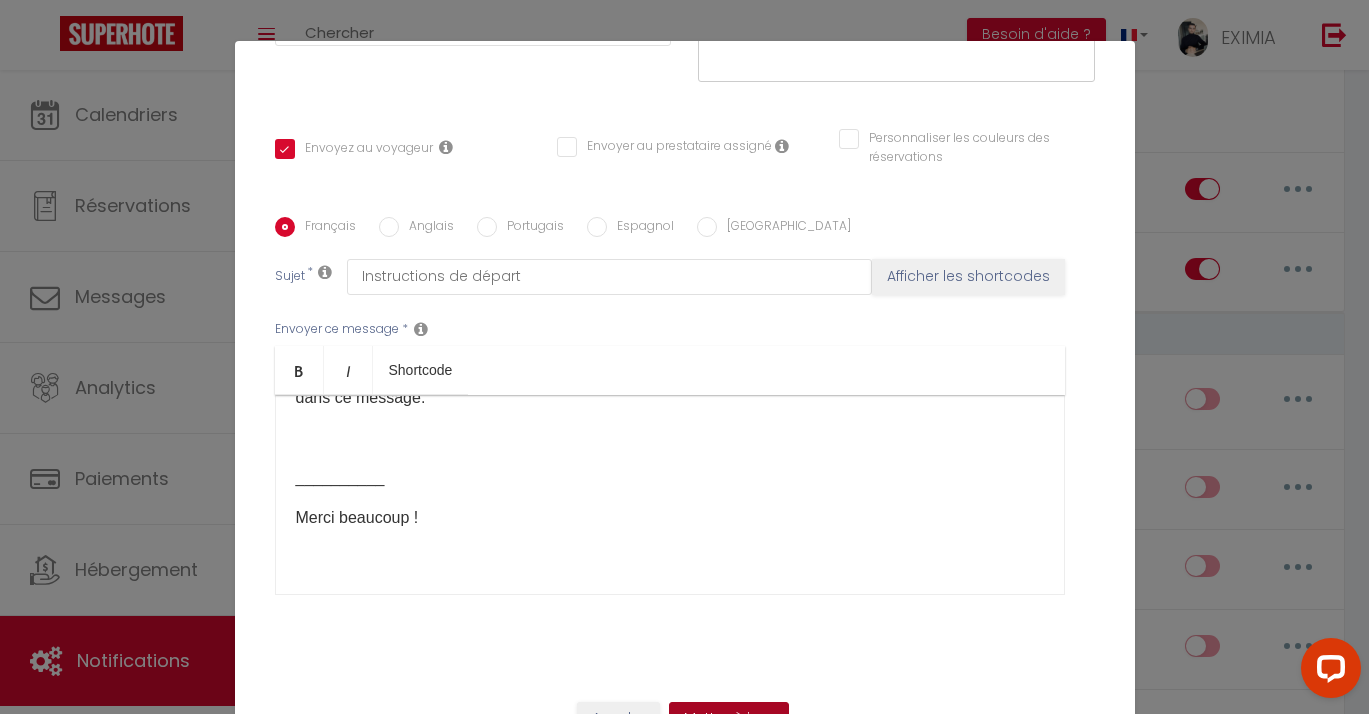 click on "Mettre à jour" at bounding box center (729, 719) 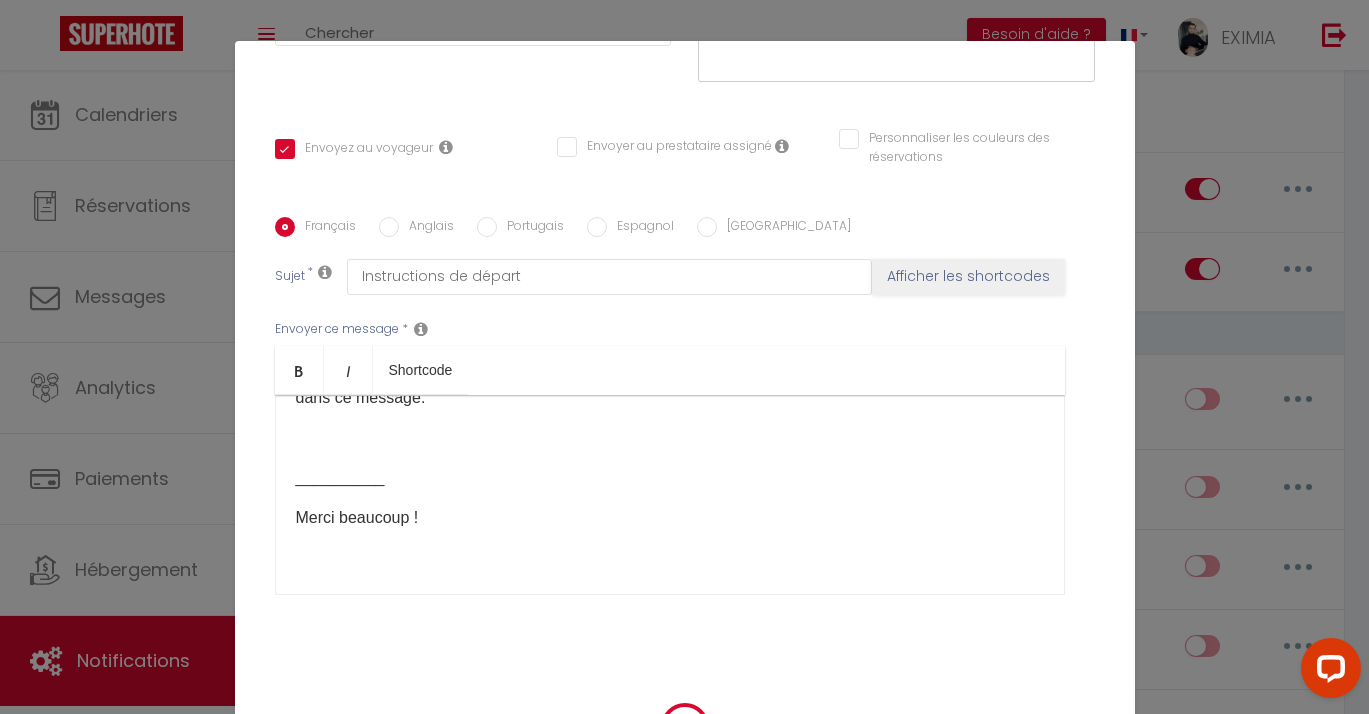 type 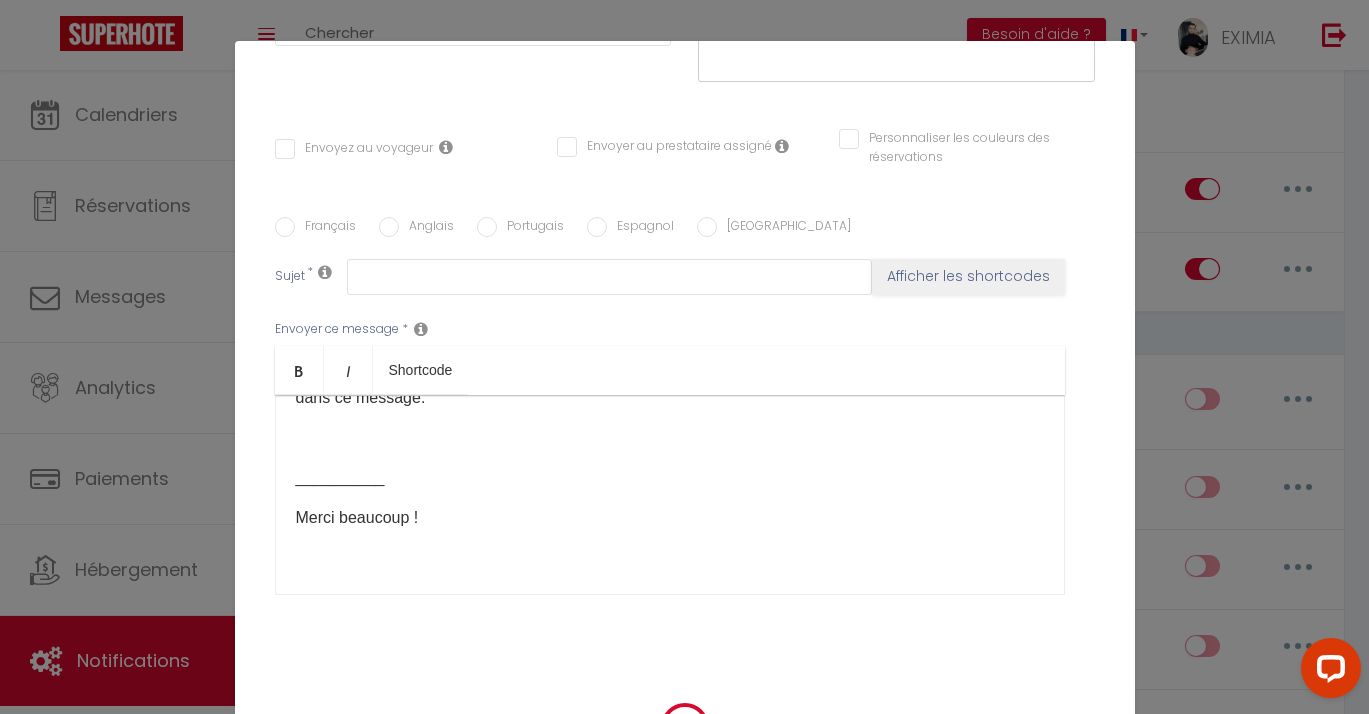 select 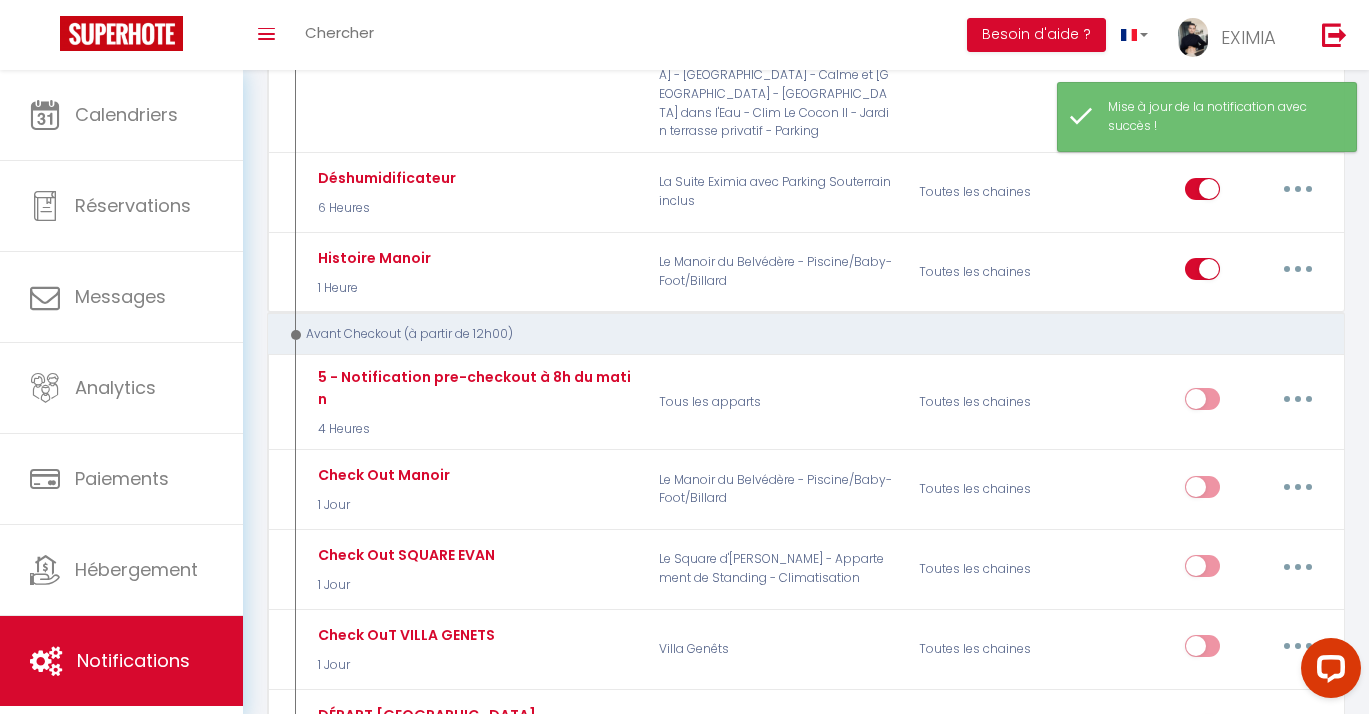 click at bounding box center [1298, 806] 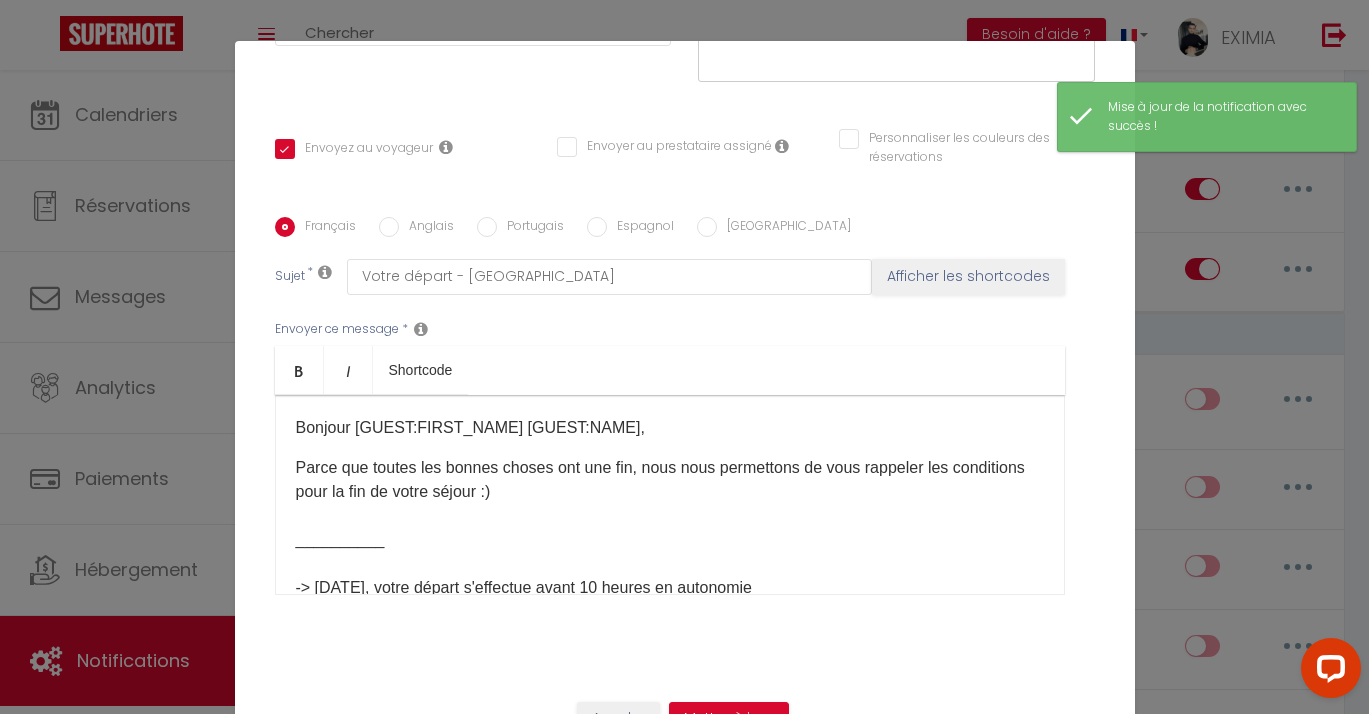 scroll, scrollTop: 0, scrollLeft: 0, axis: both 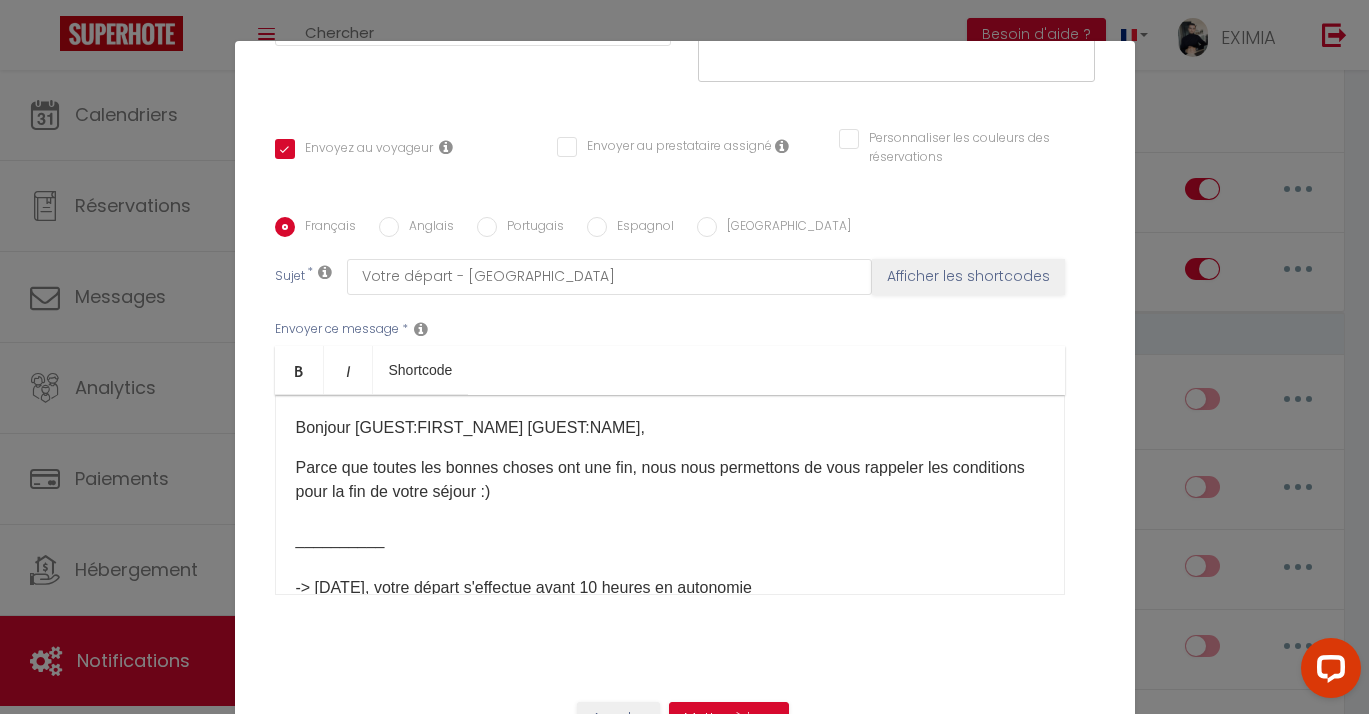 click on "Annuler" at bounding box center [618, 719] 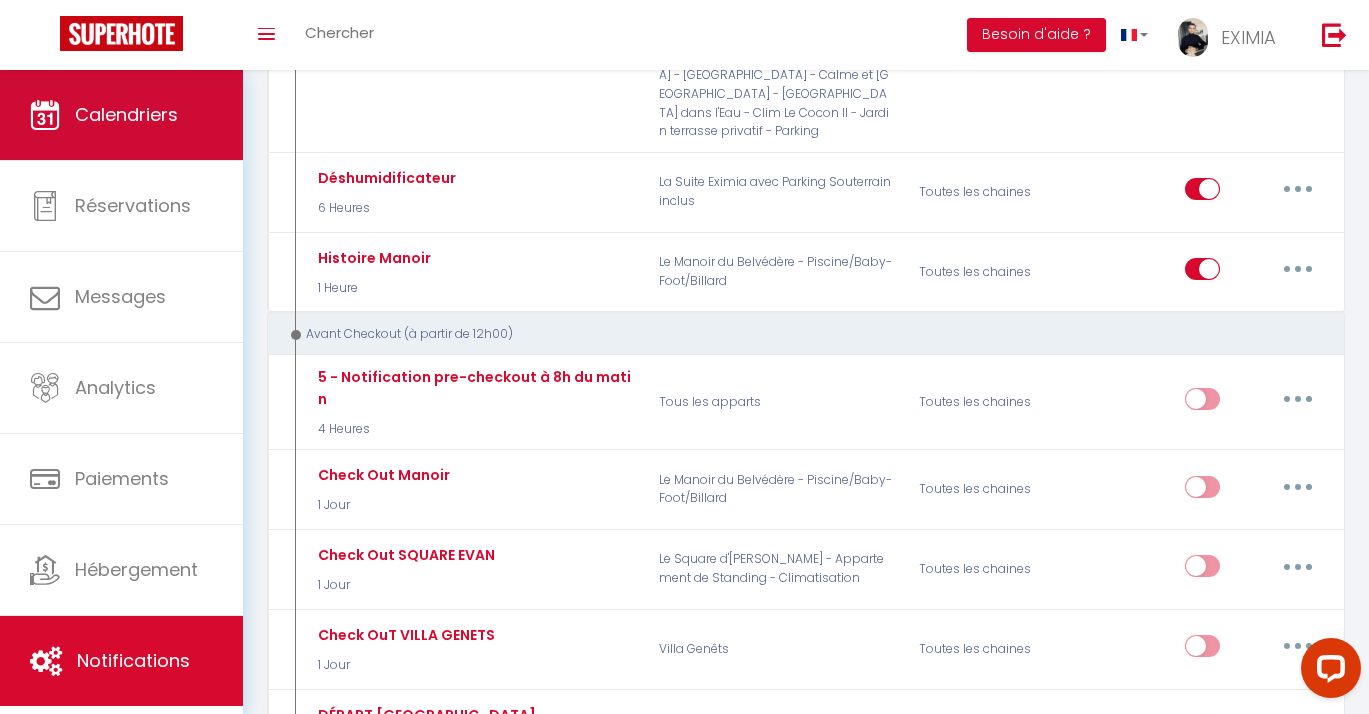 click at bounding box center [45, 115] 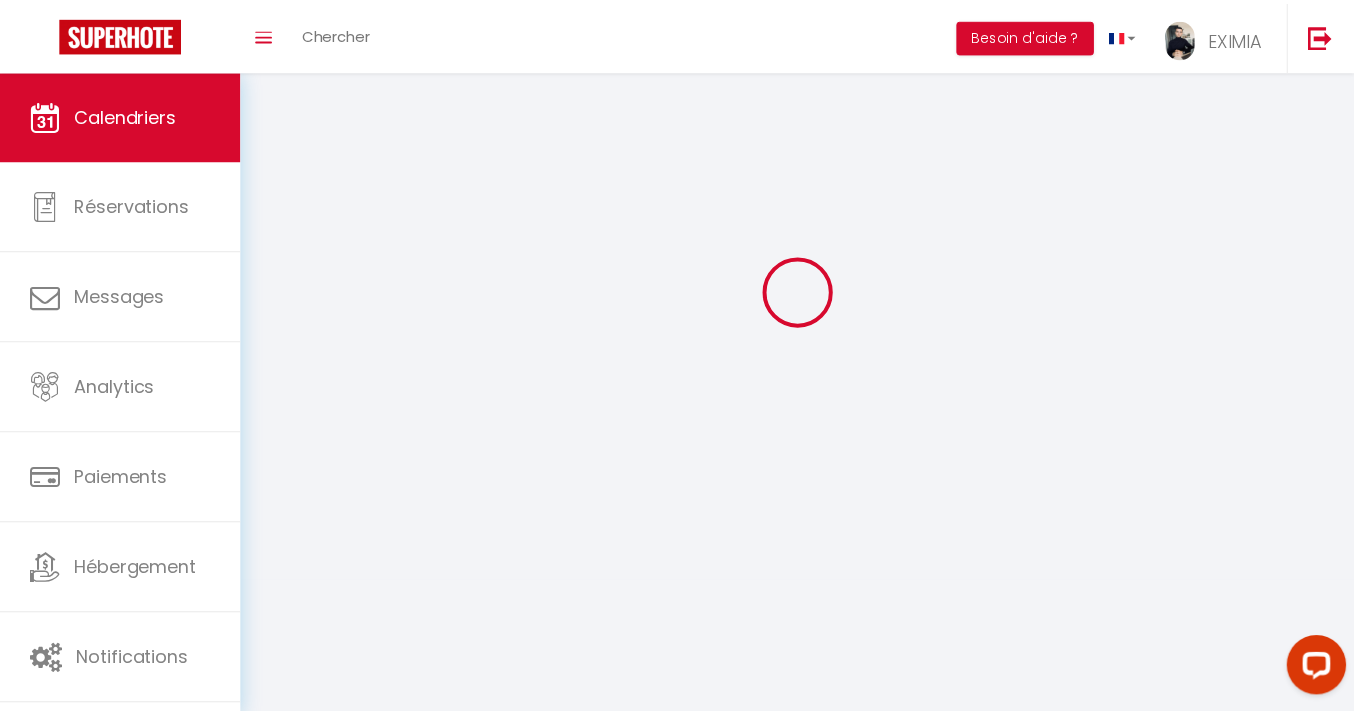 scroll, scrollTop: 0, scrollLeft: 0, axis: both 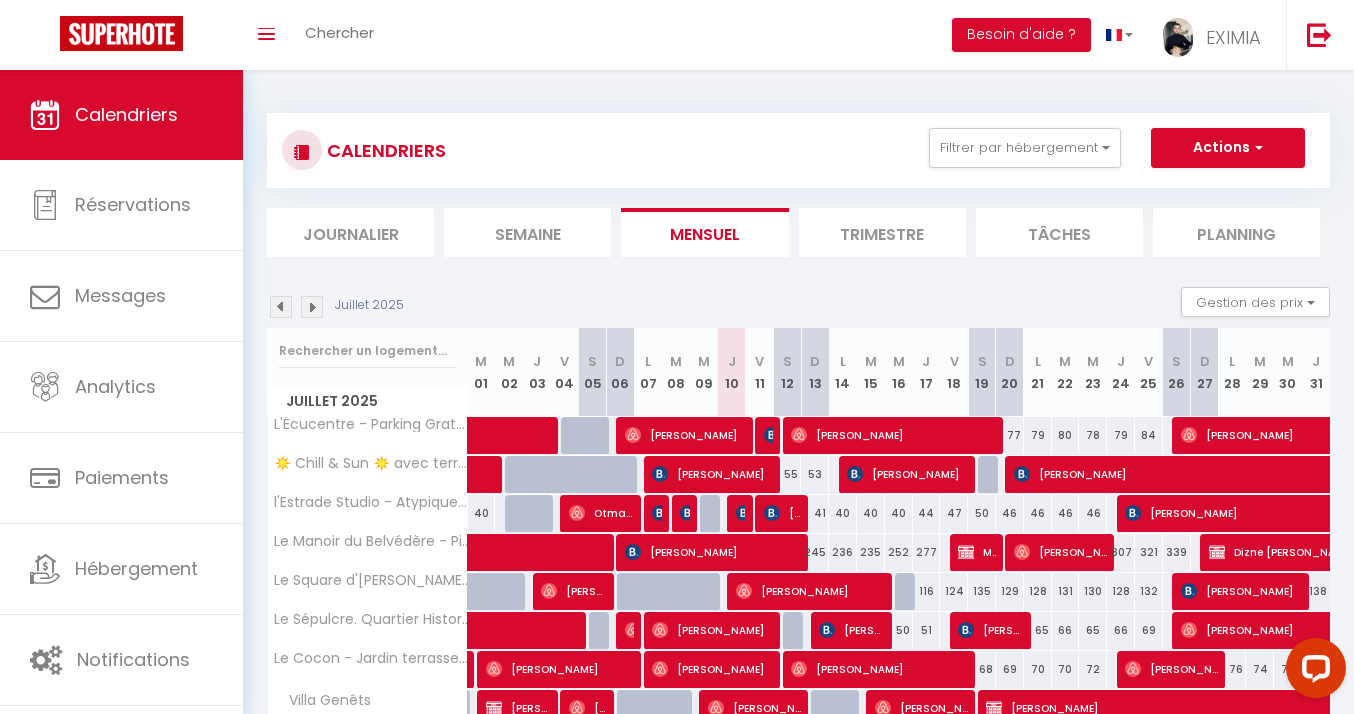 click on "Juillet 2025" at bounding box center [338, 307] 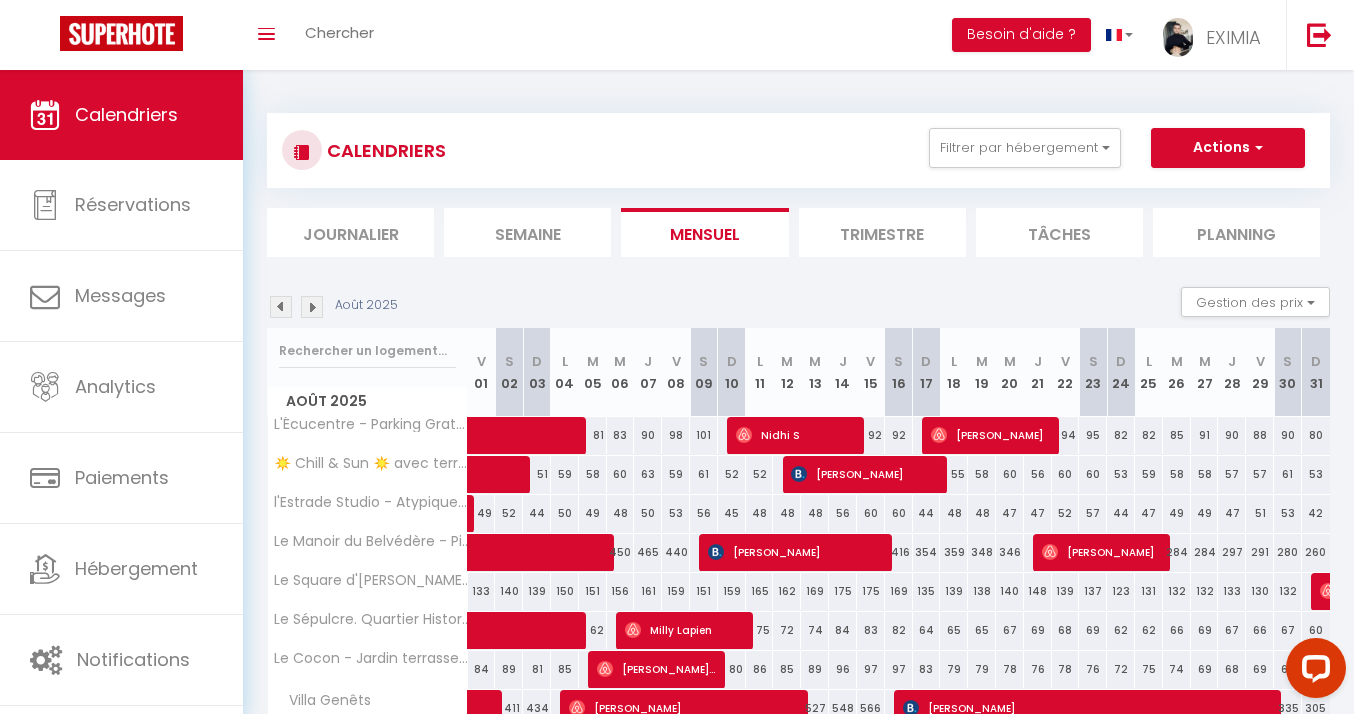 click at bounding box center [312, 307] 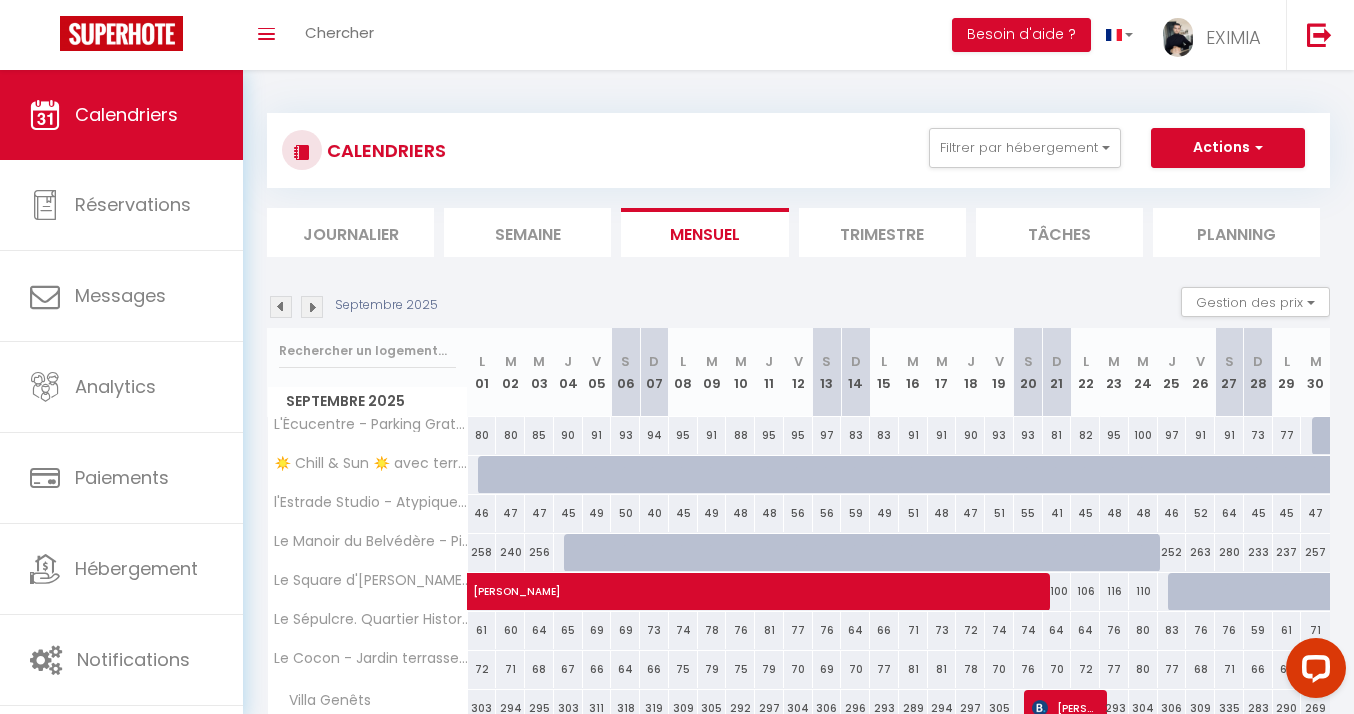 click at bounding box center [312, 307] 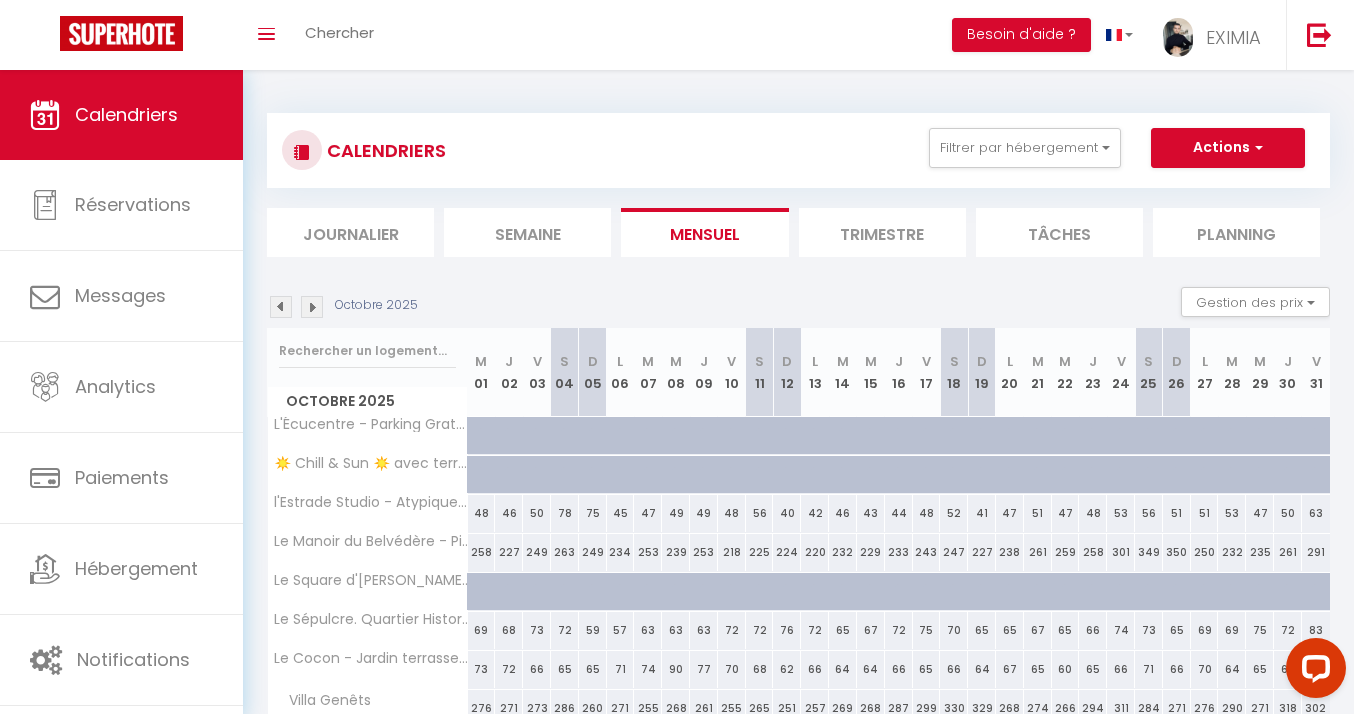 click at bounding box center (312, 307) 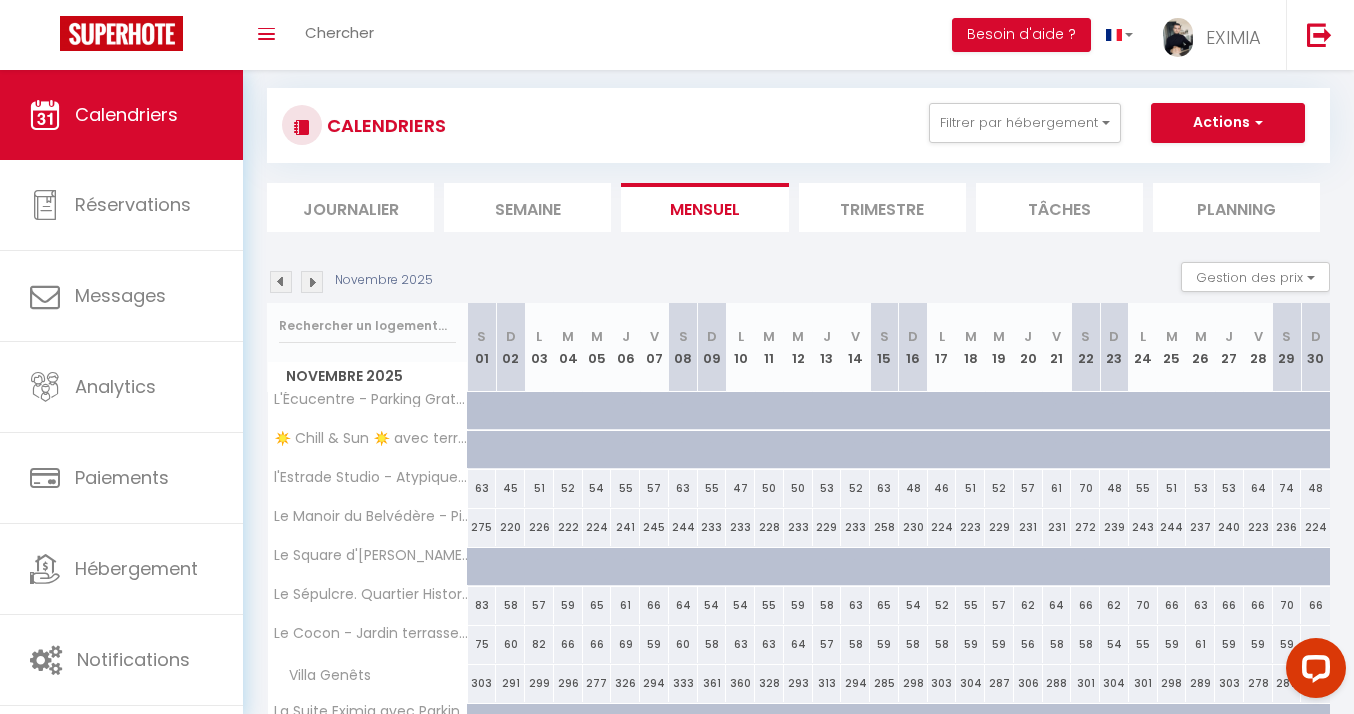 scroll, scrollTop: 216, scrollLeft: 0, axis: vertical 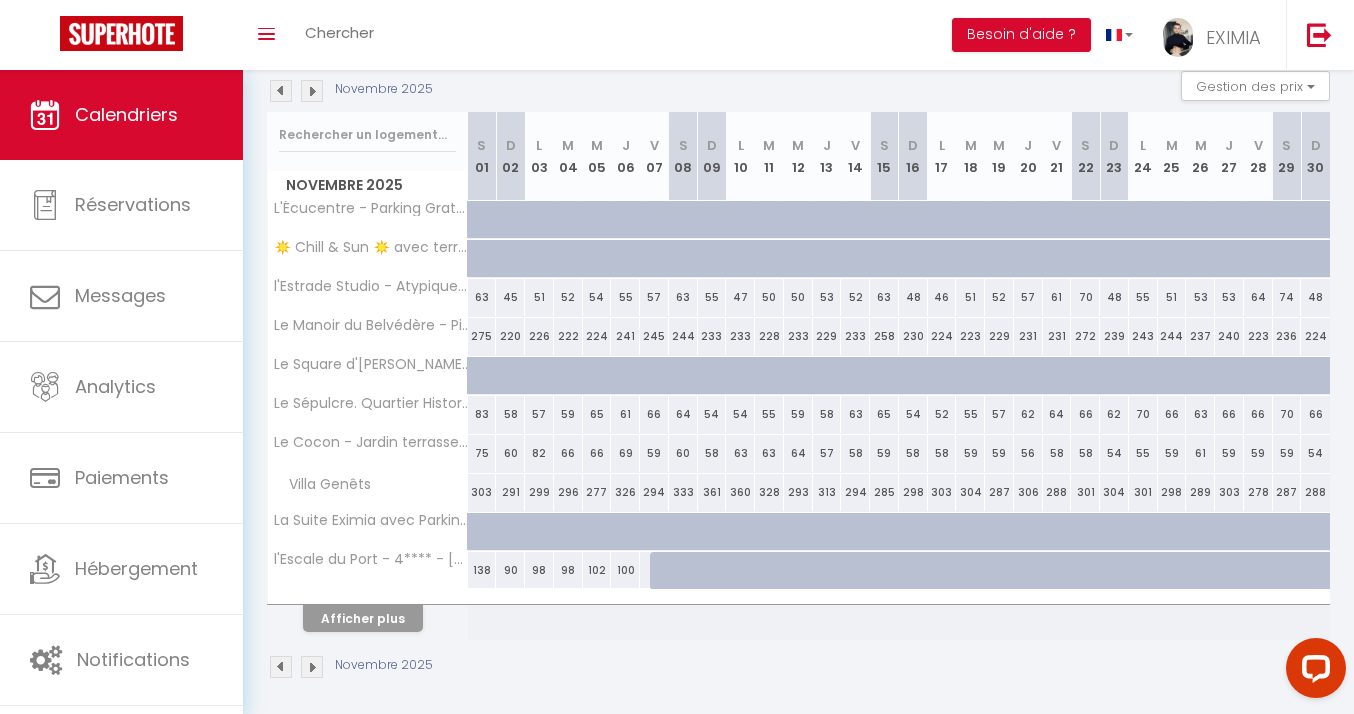 click at bounding box center [281, 91] 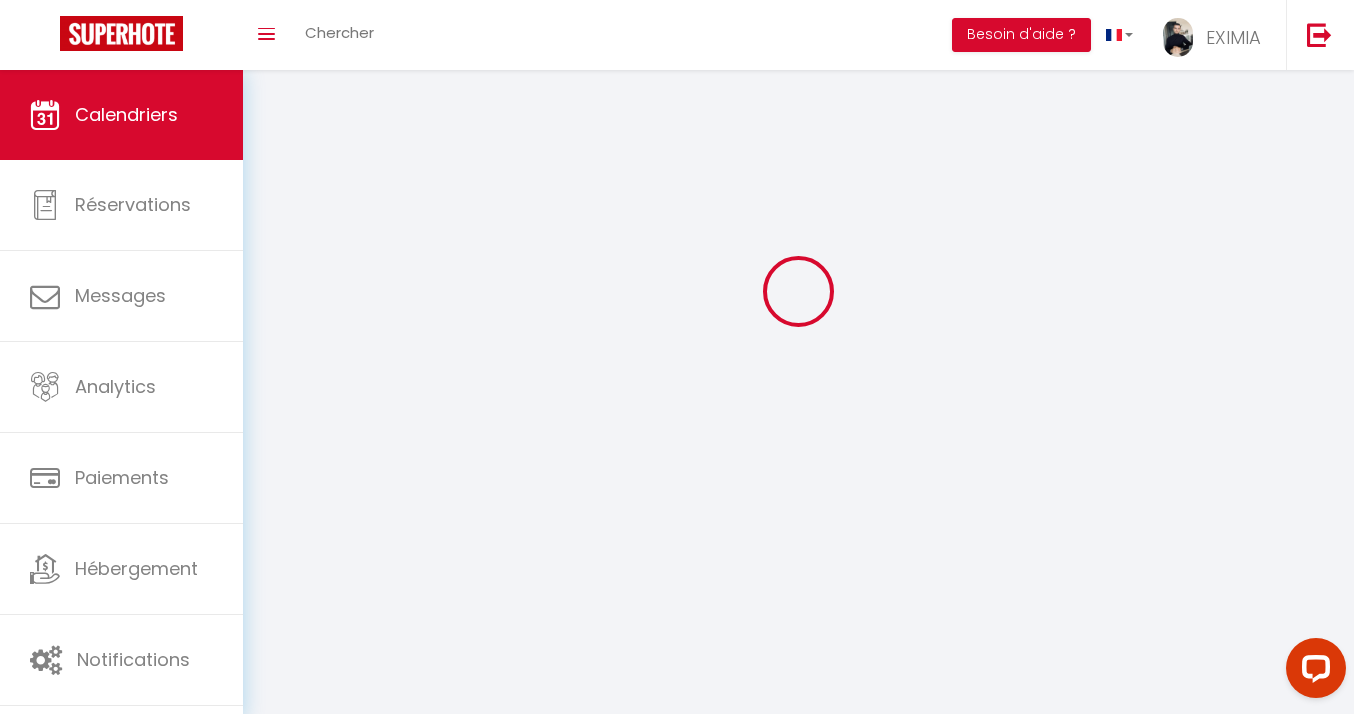 scroll, scrollTop: 70, scrollLeft: 0, axis: vertical 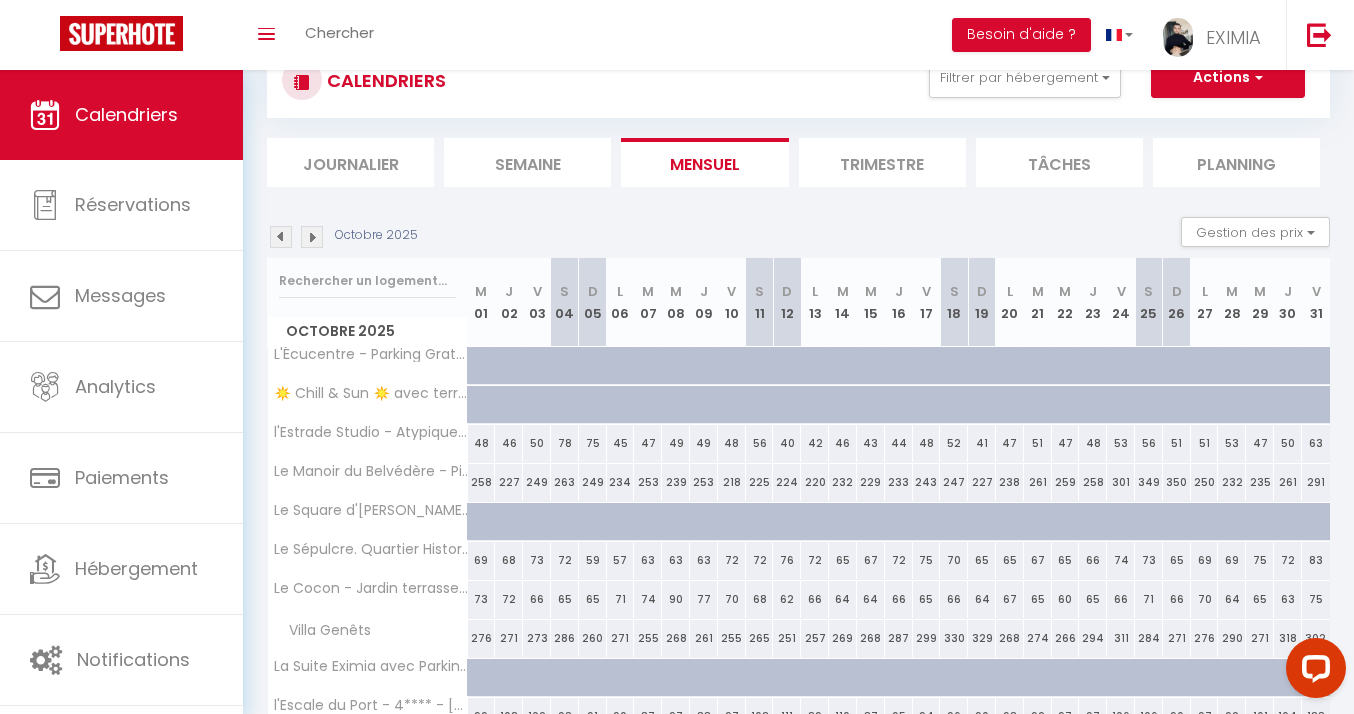 click at bounding box center (302, 80) 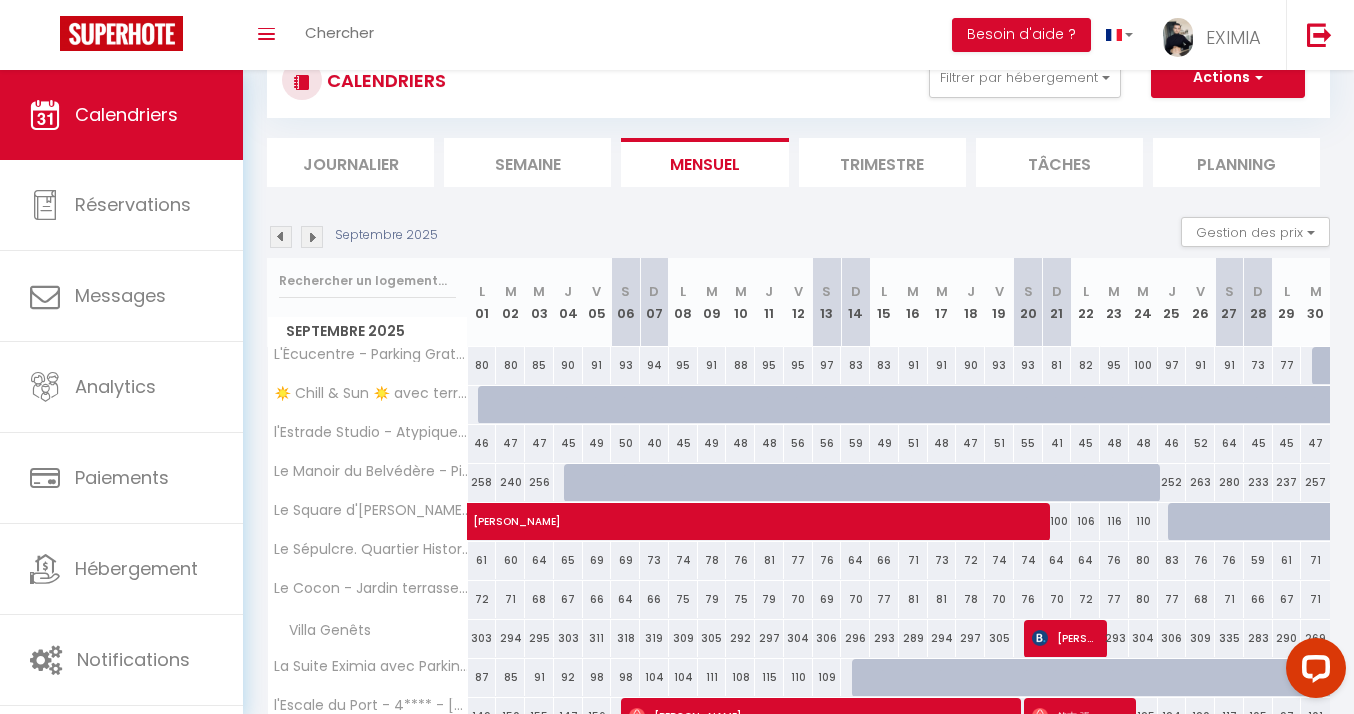scroll, scrollTop: 223, scrollLeft: 0, axis: vertical 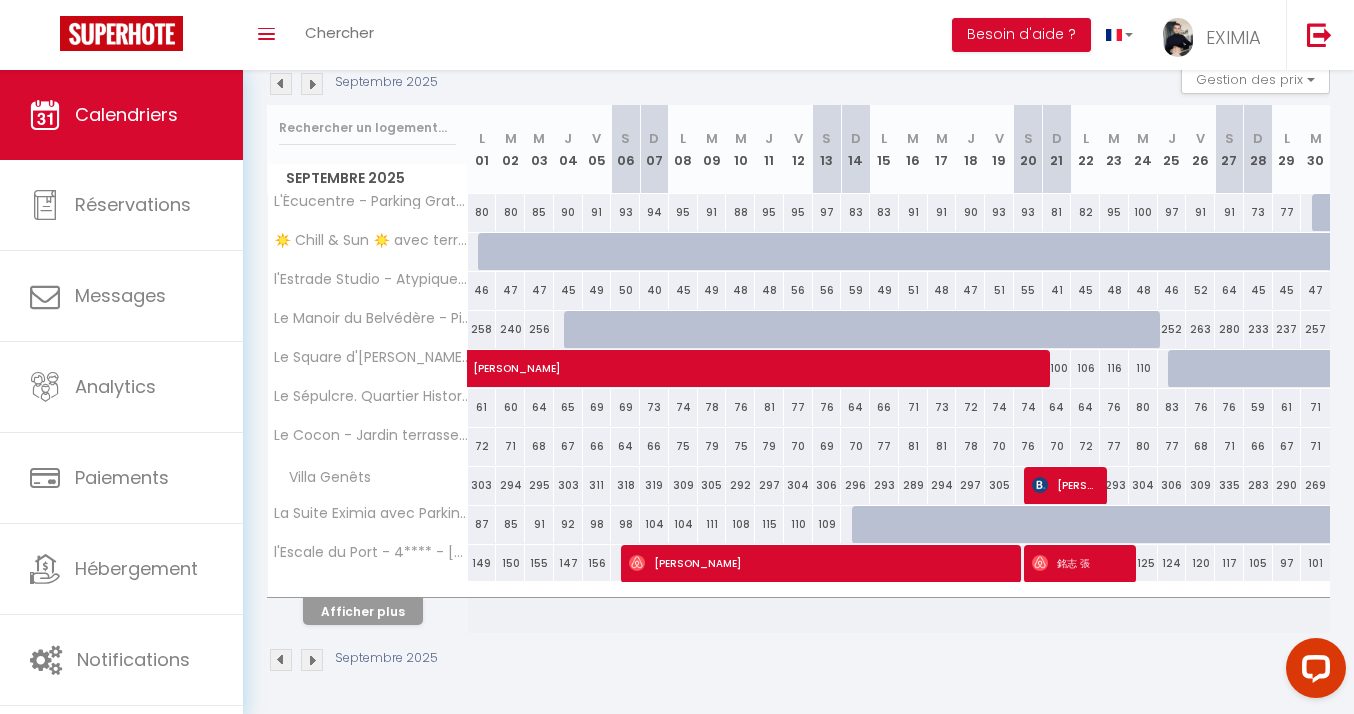 click on "[PERSON_NAME]" at bounding box center [933, 358] 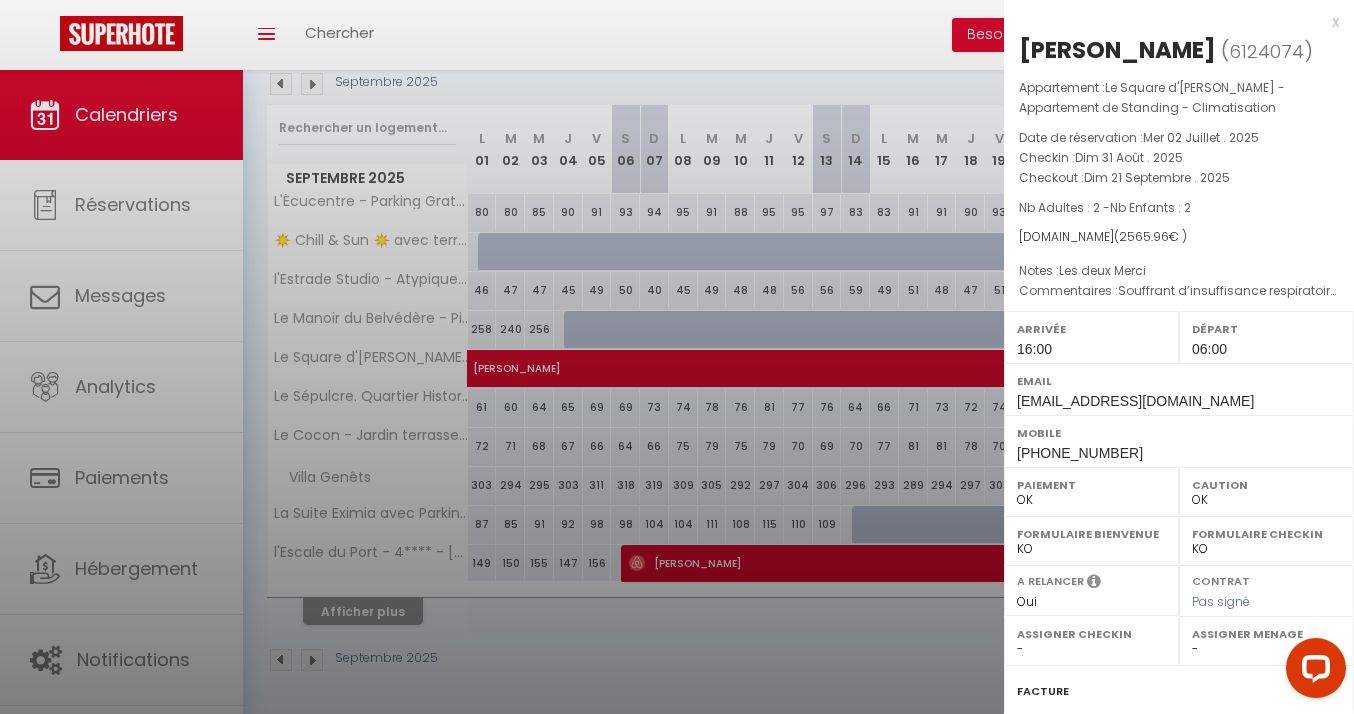 select on "33442" 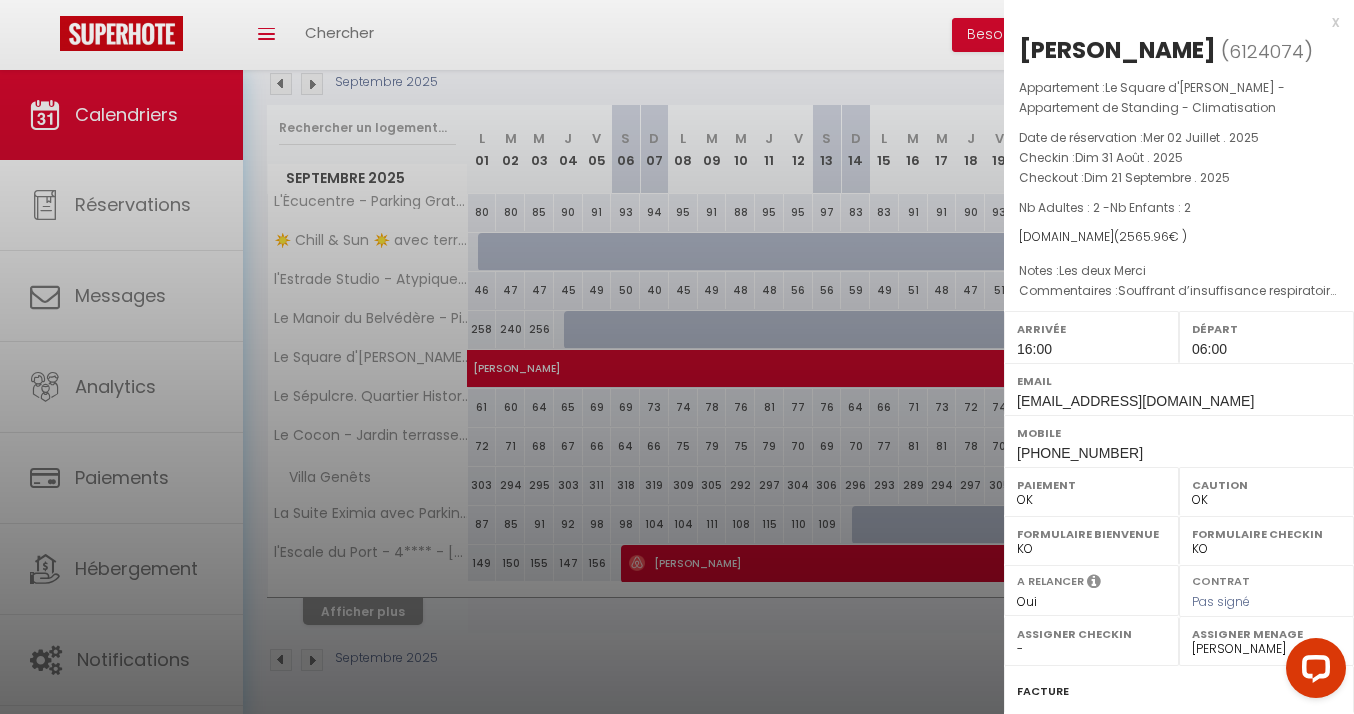 click at bounding box center (677, 357) 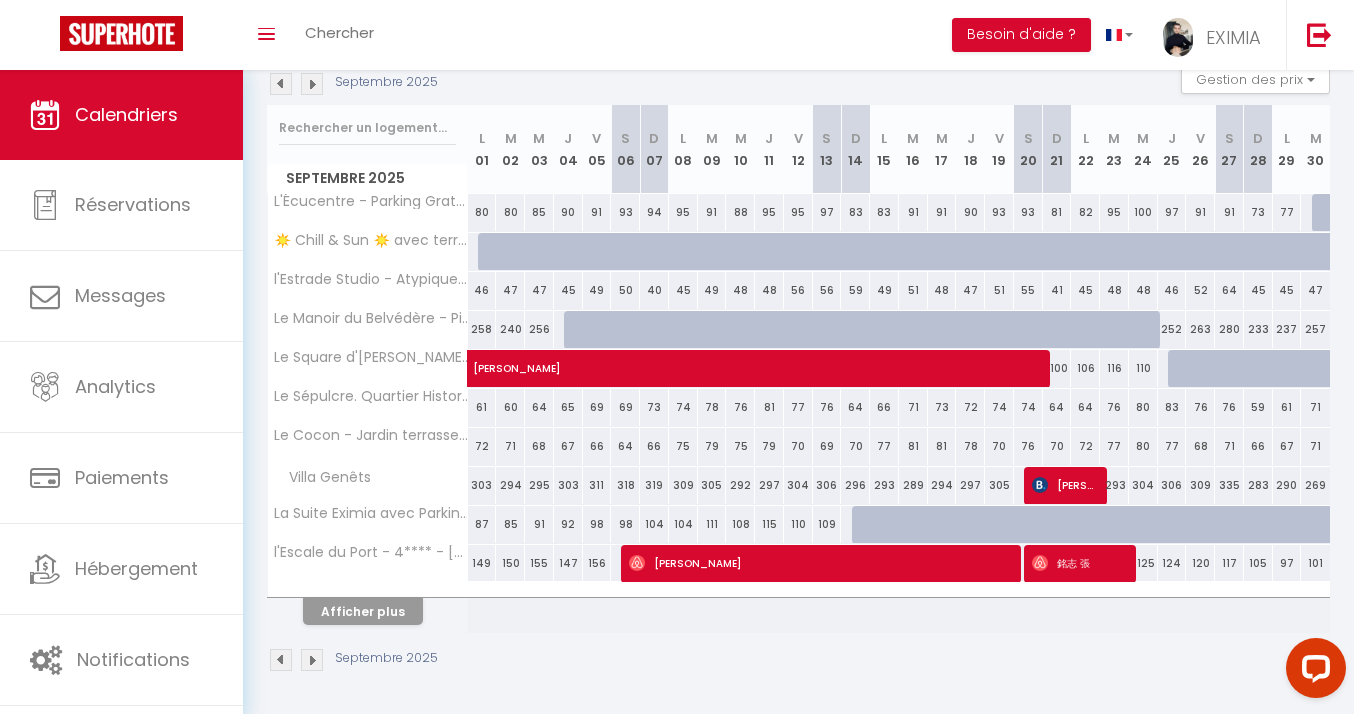 click on "[PERSON_NAME]" at bounding box center [933, 358] 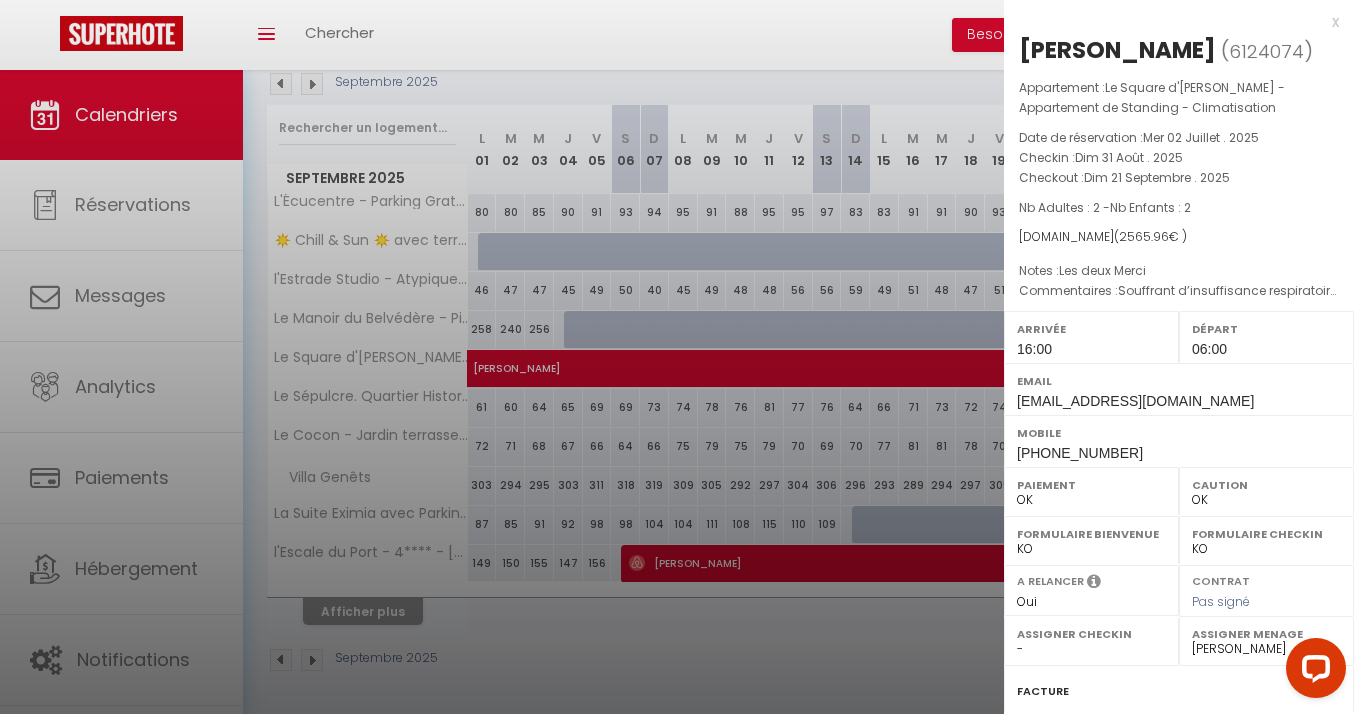 click at bounding box center (677, 357) 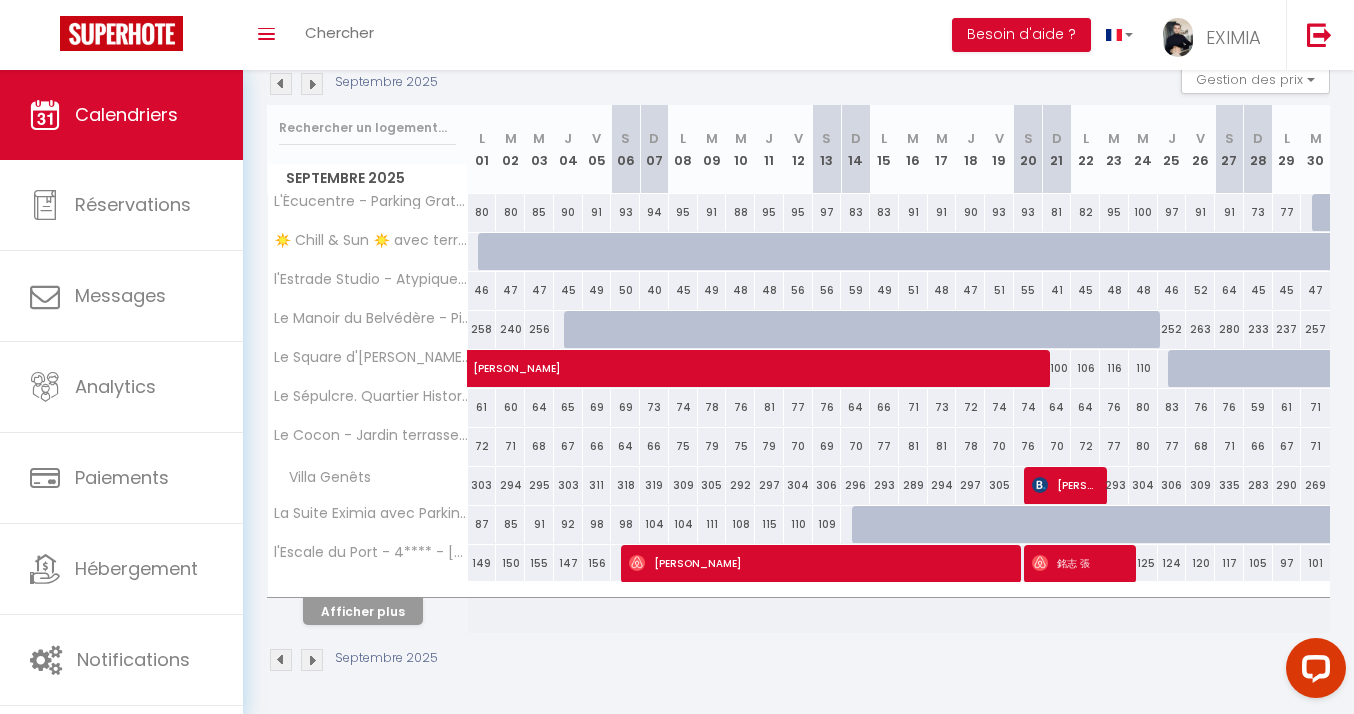 click on "[PERSON_NAME]" at bounding box center [933, 358] 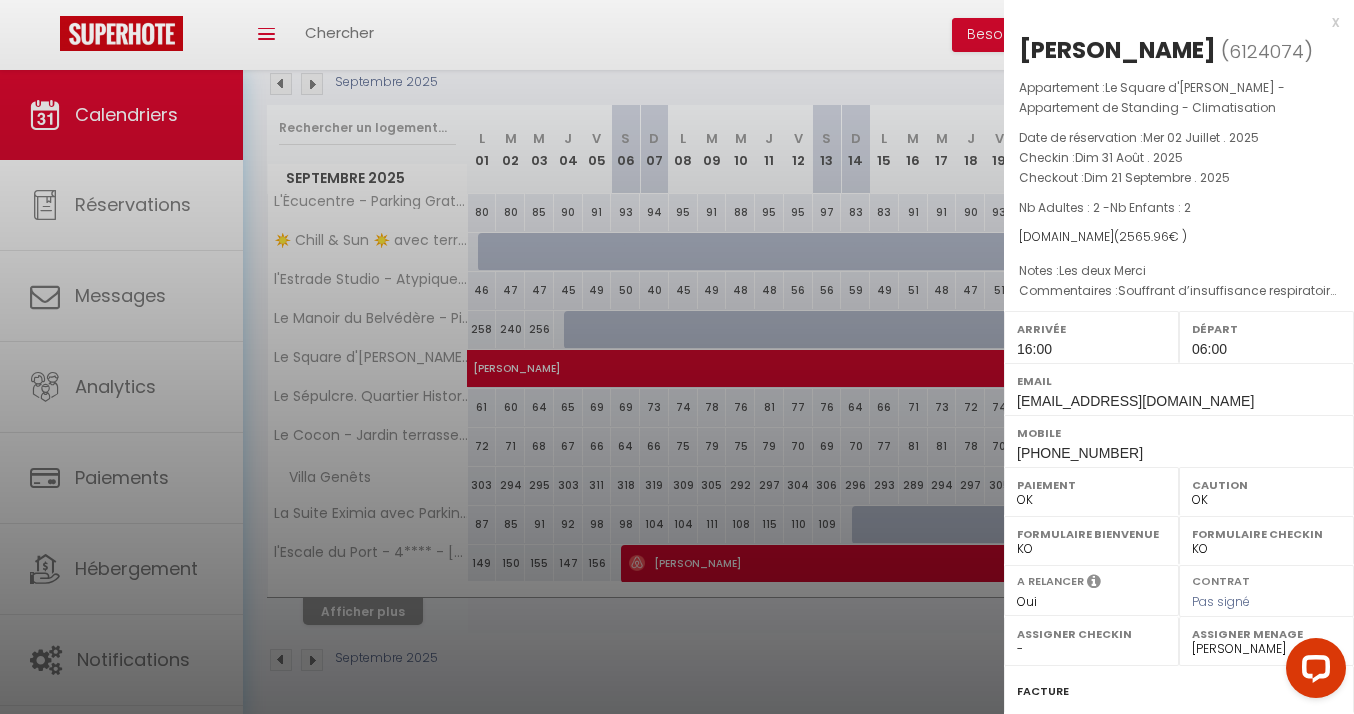click at bounding box center (677, 357) 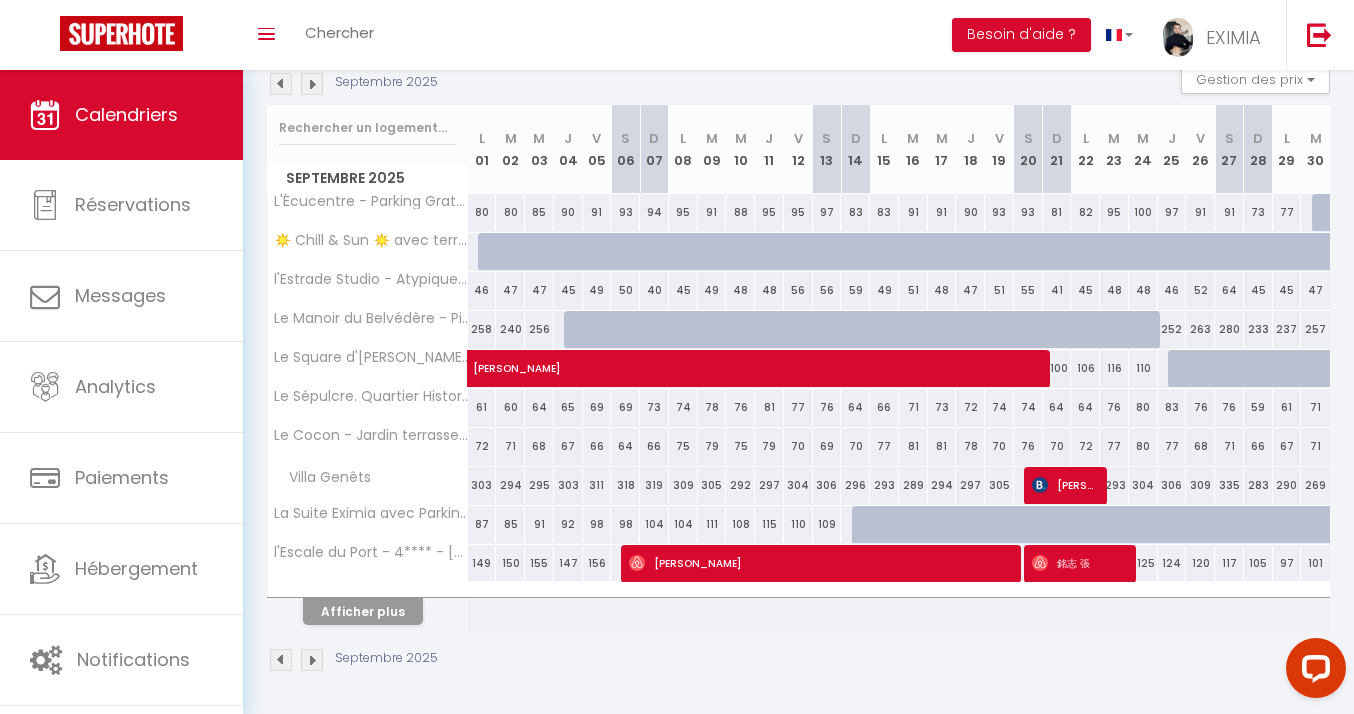 click on "[PERSON_NAME]" at bounding box center [933, 358] 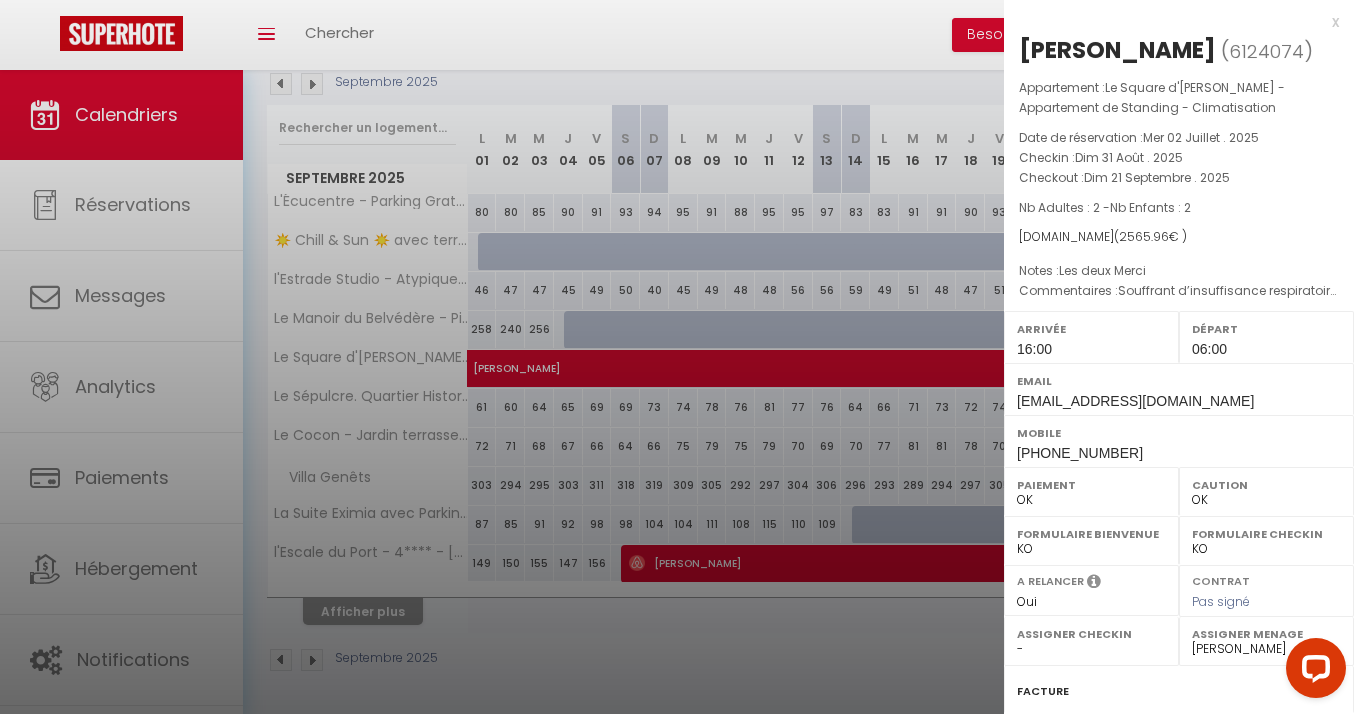click at bounding box center [677, 357] 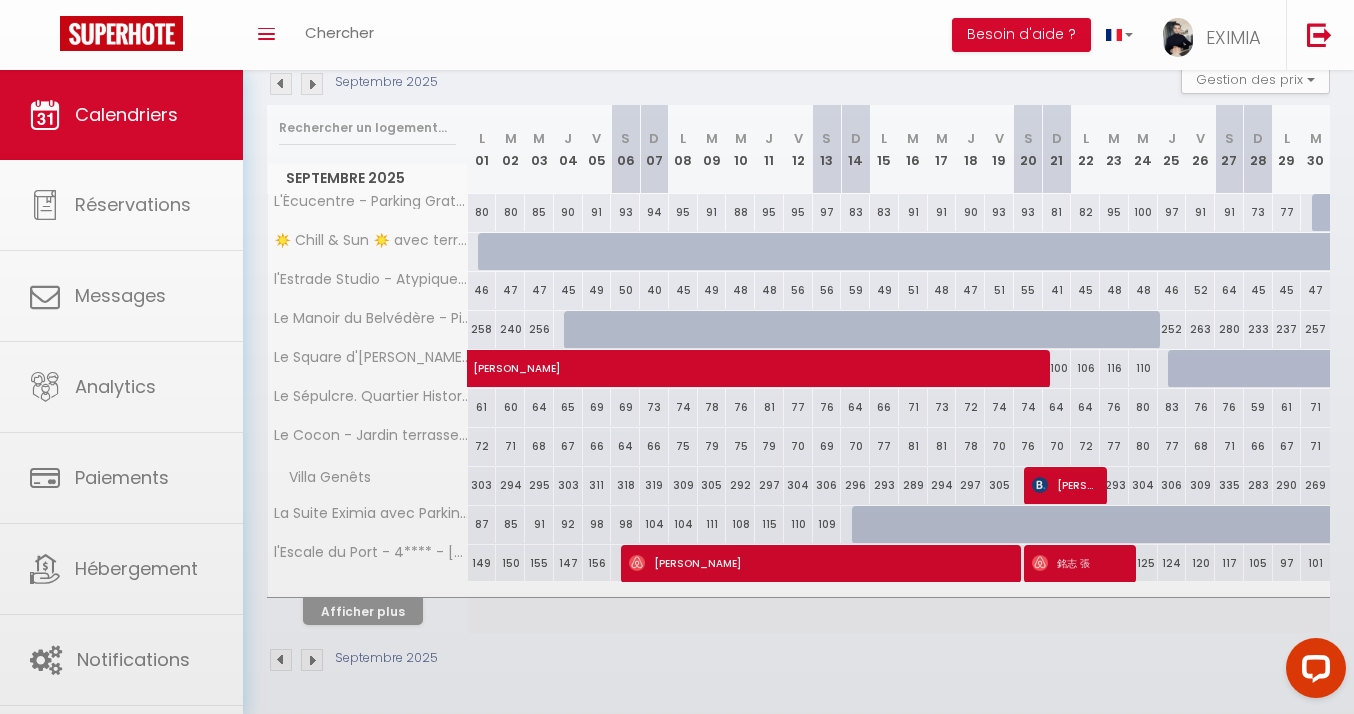 click at bounding box center [677, 357] 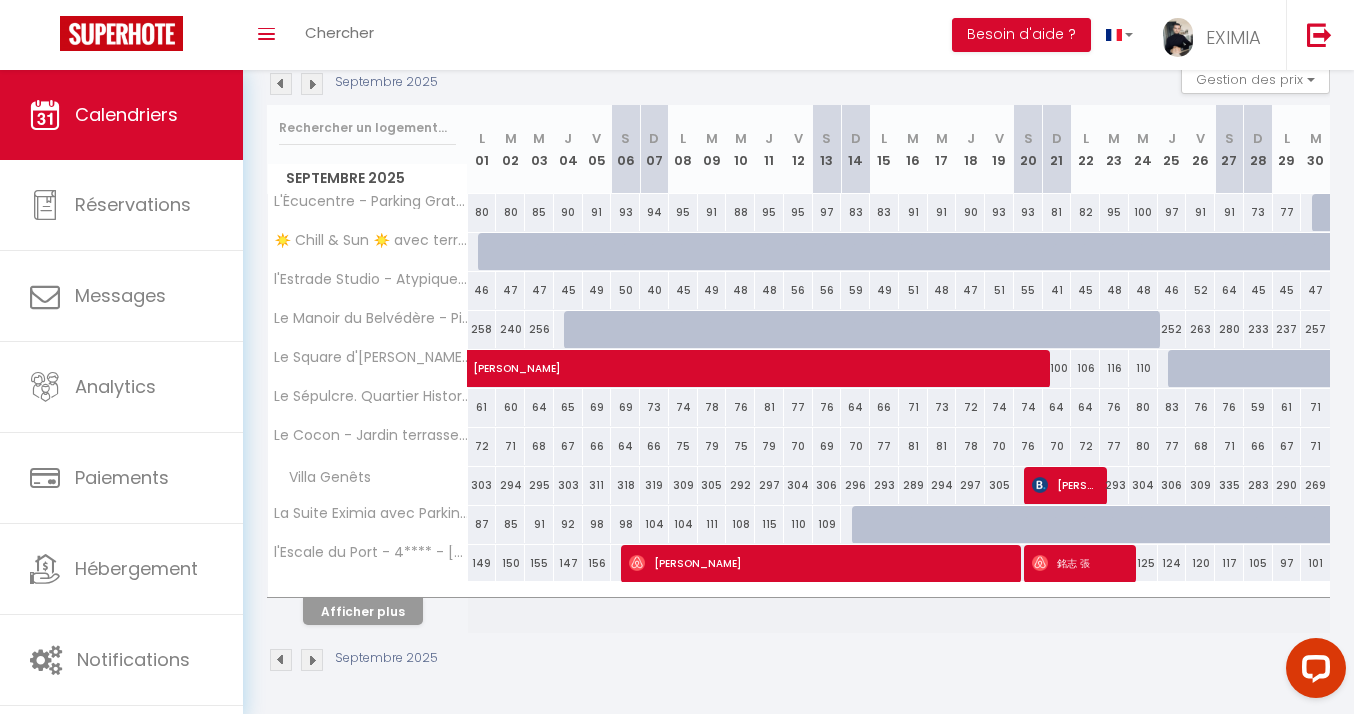 click on "[PERSON_NAME]" at bounding box center [933, 358] 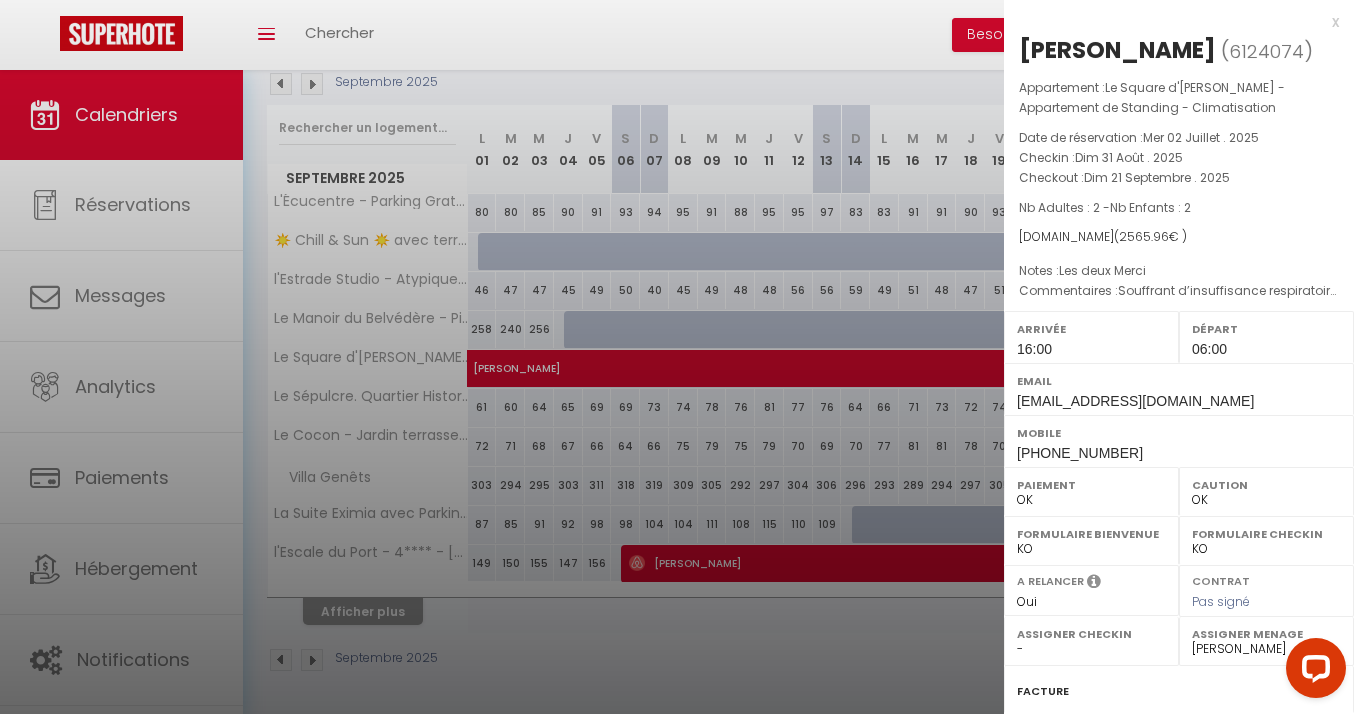 click at bounding box center (677, 357) 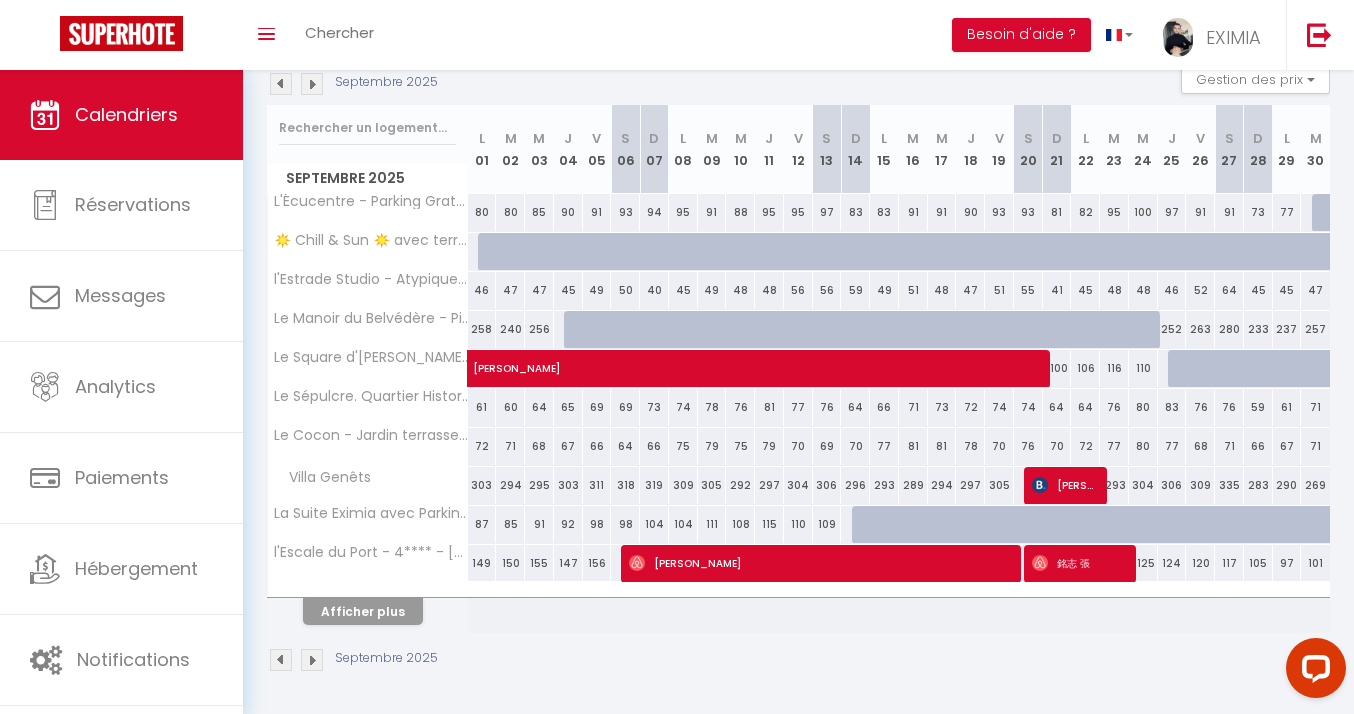 click at bounding box center (312, 660) 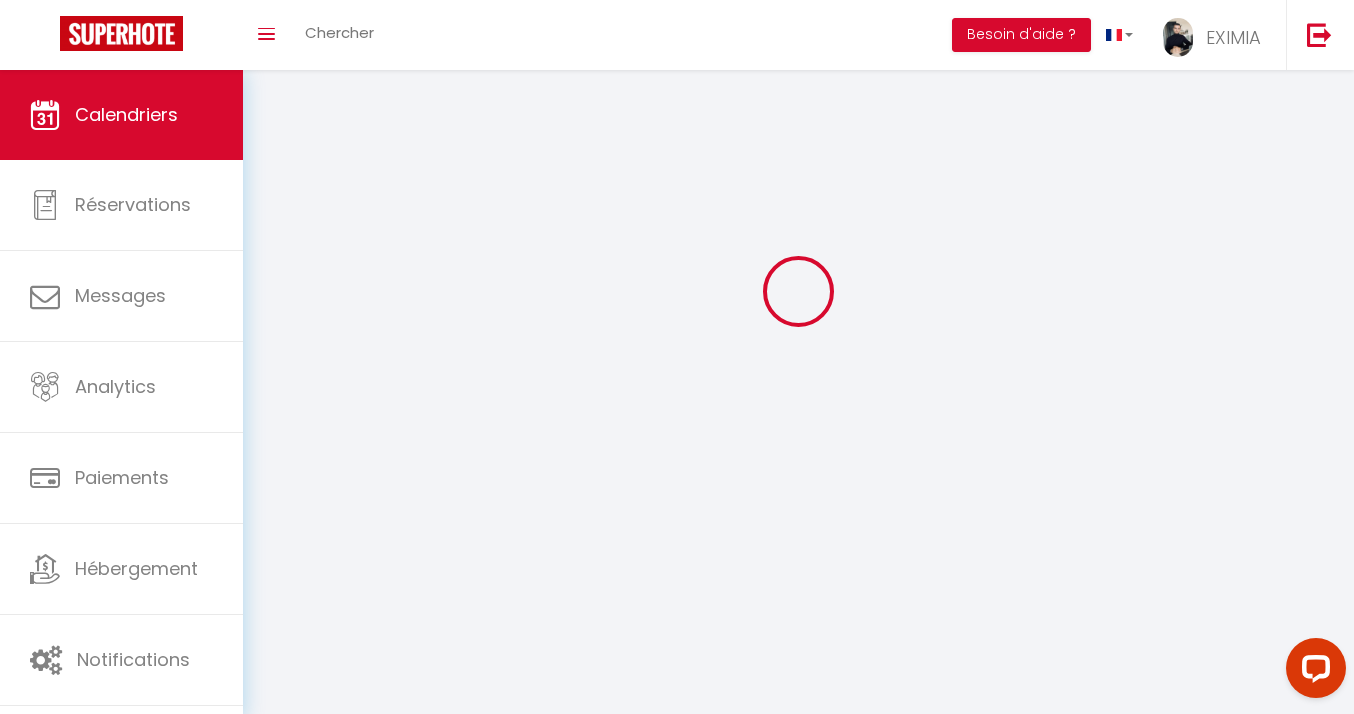 scroll, scrollTop: 70, scrollLeft: 0, axis: vertical 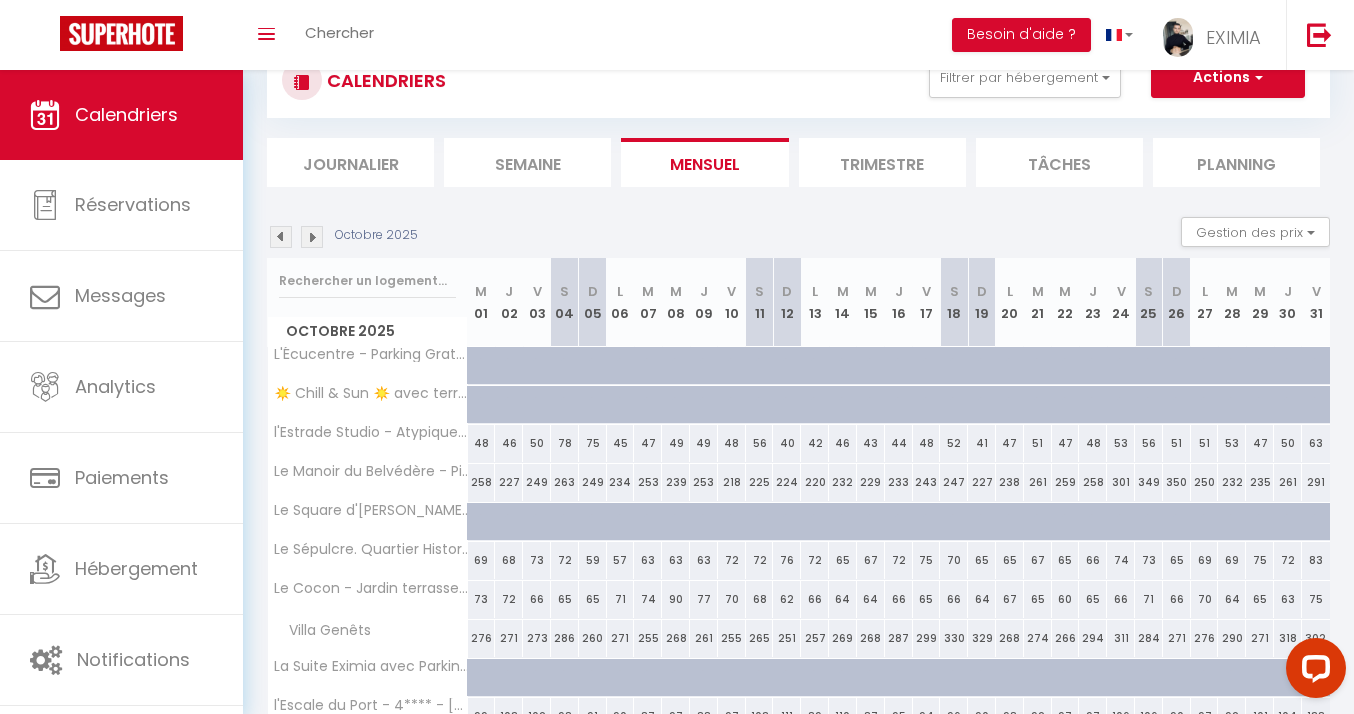 click on "Le Square d'[PERSON_NAME] - Appartement de Standing - Climatisation" at bounding box center [368, 522] 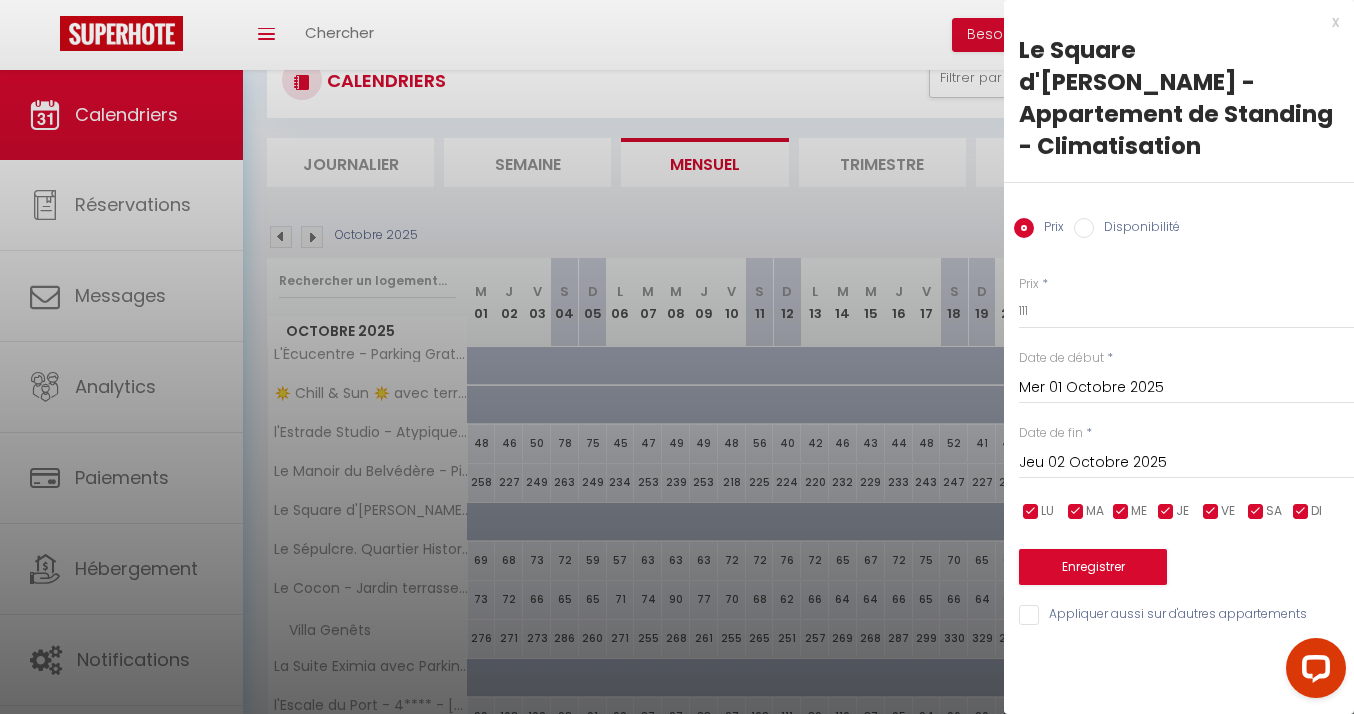 click on "Disponibilité" at bounding box center (1137, 229) 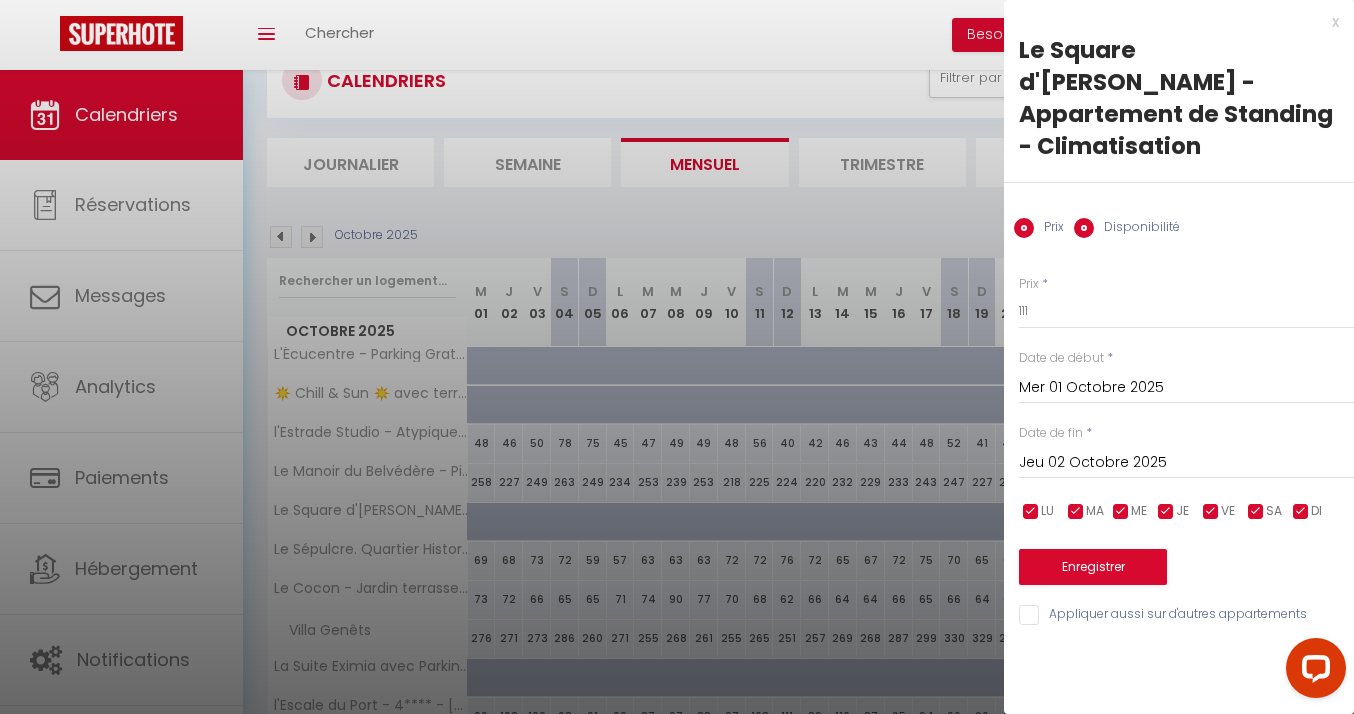 radio on "false" 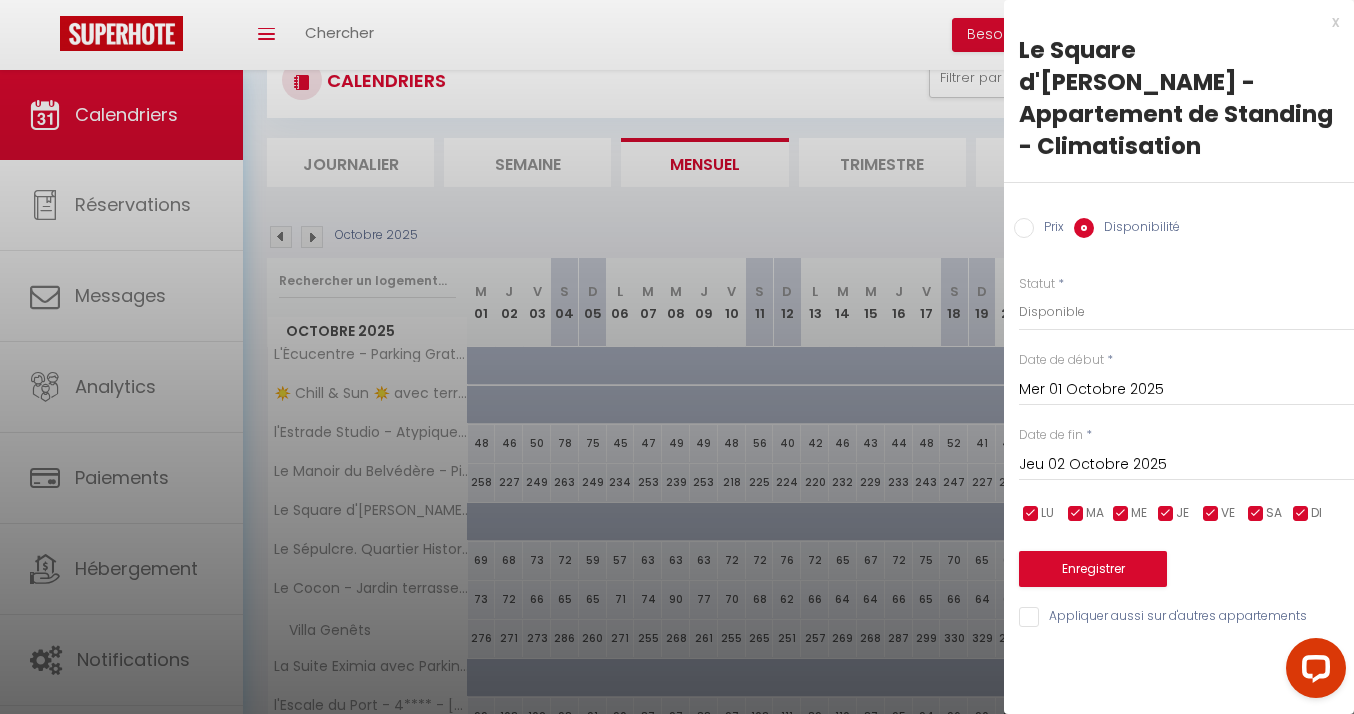 click on "Mer 01 Octobre 2025" at bounding box center [1186, 390] 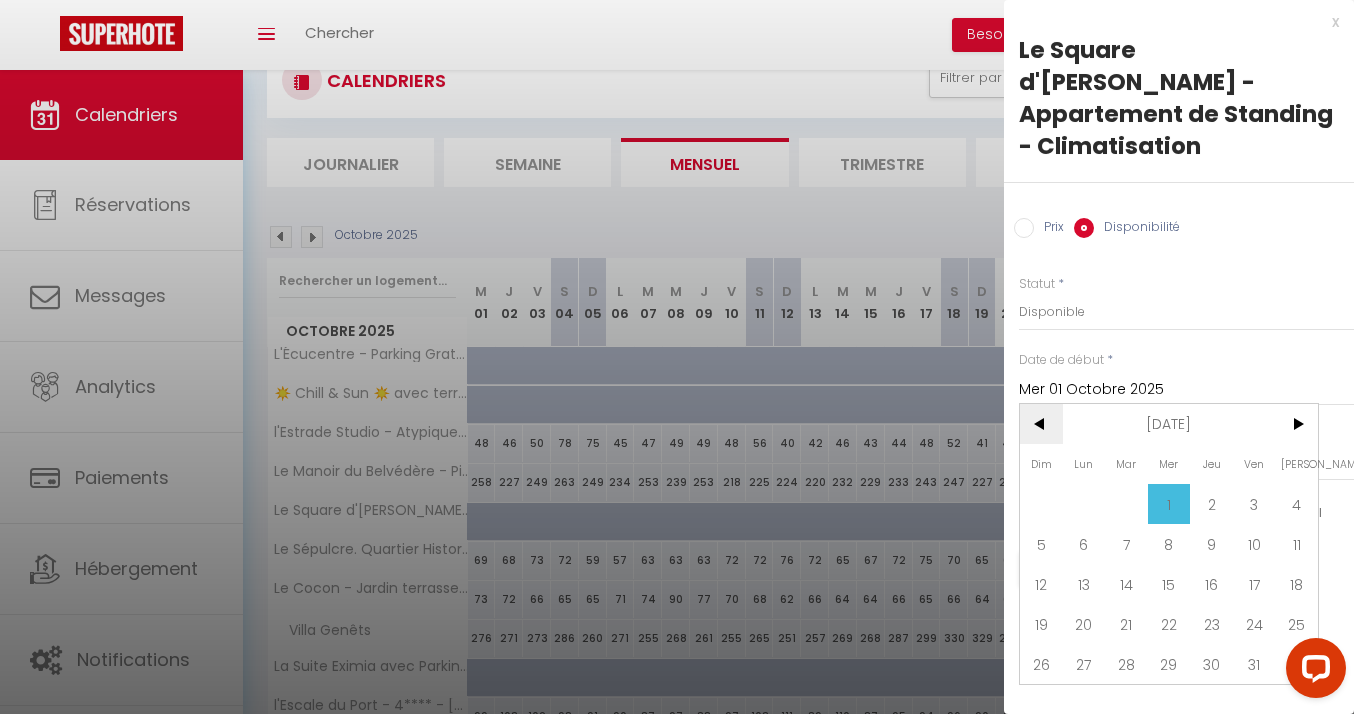 click on "<" at bounding box center (1041, 424) 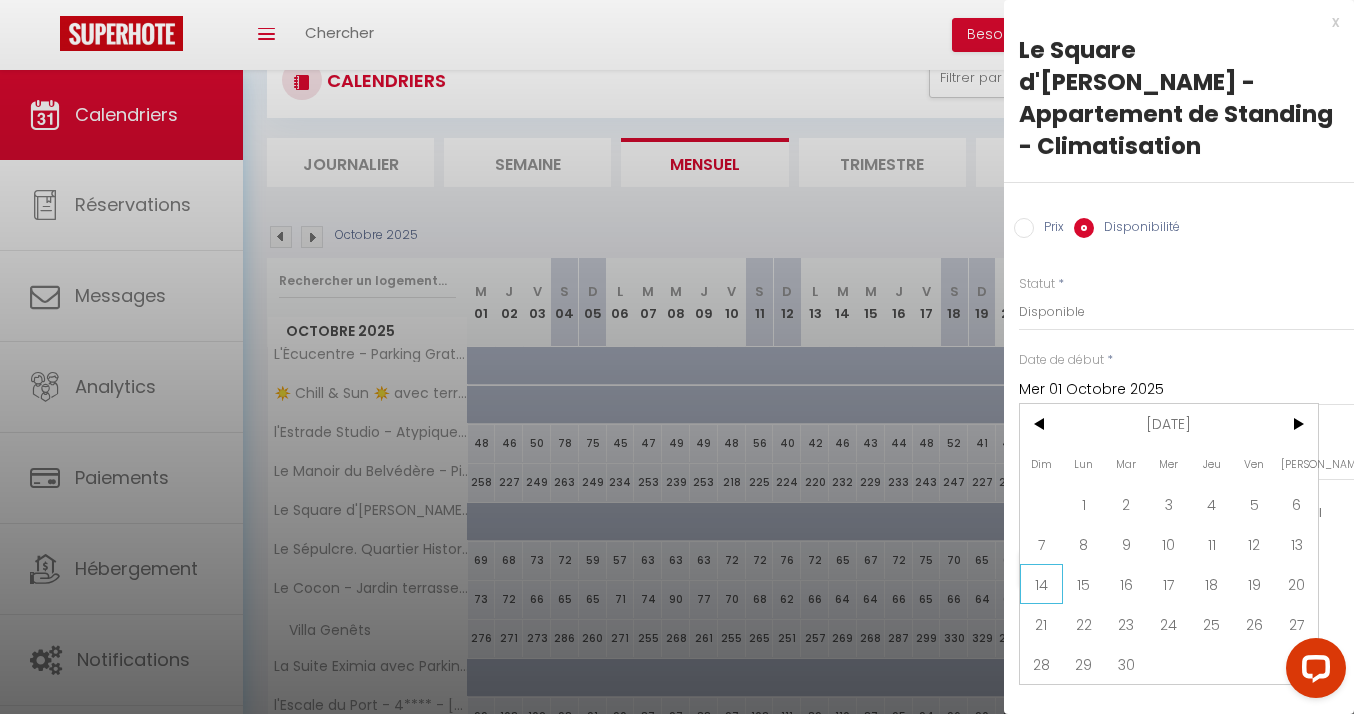 click on "14" at bounding box center [1041, 584] 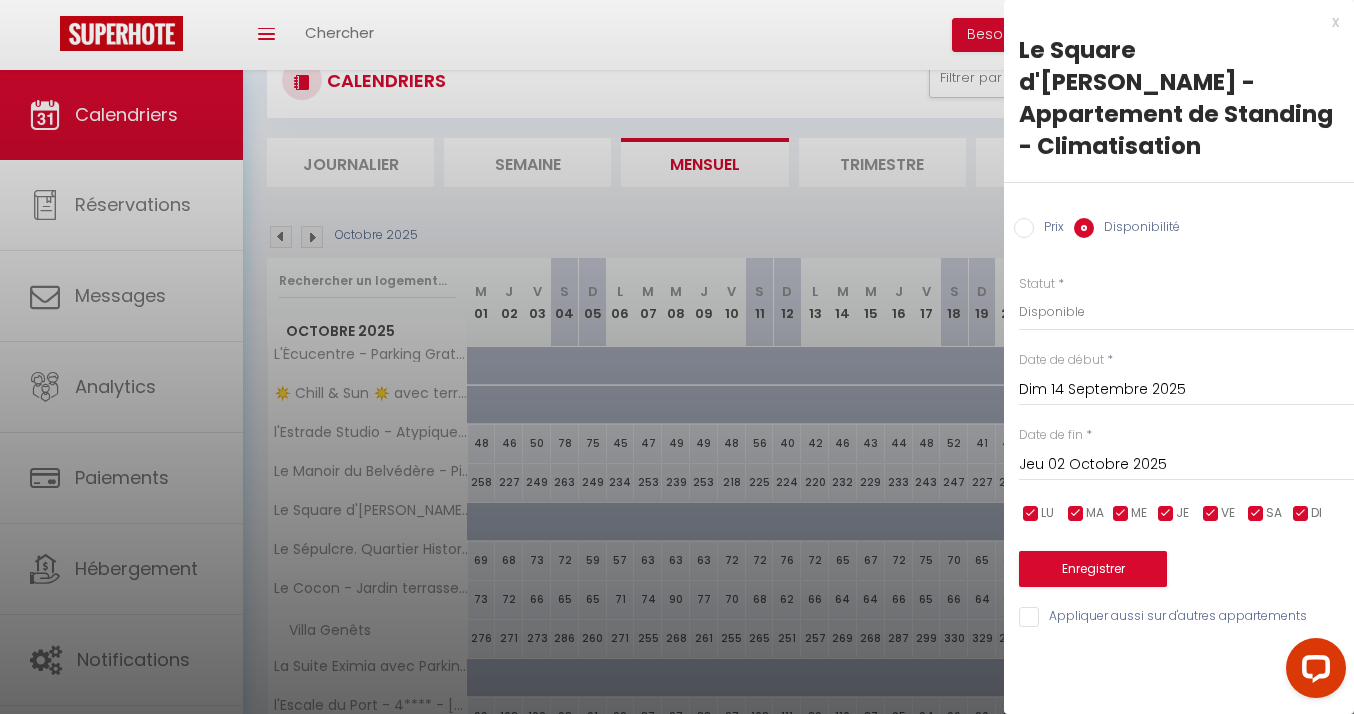 click on "Jeu 02 Octobre 2025" at bounding box center [1186, 465] 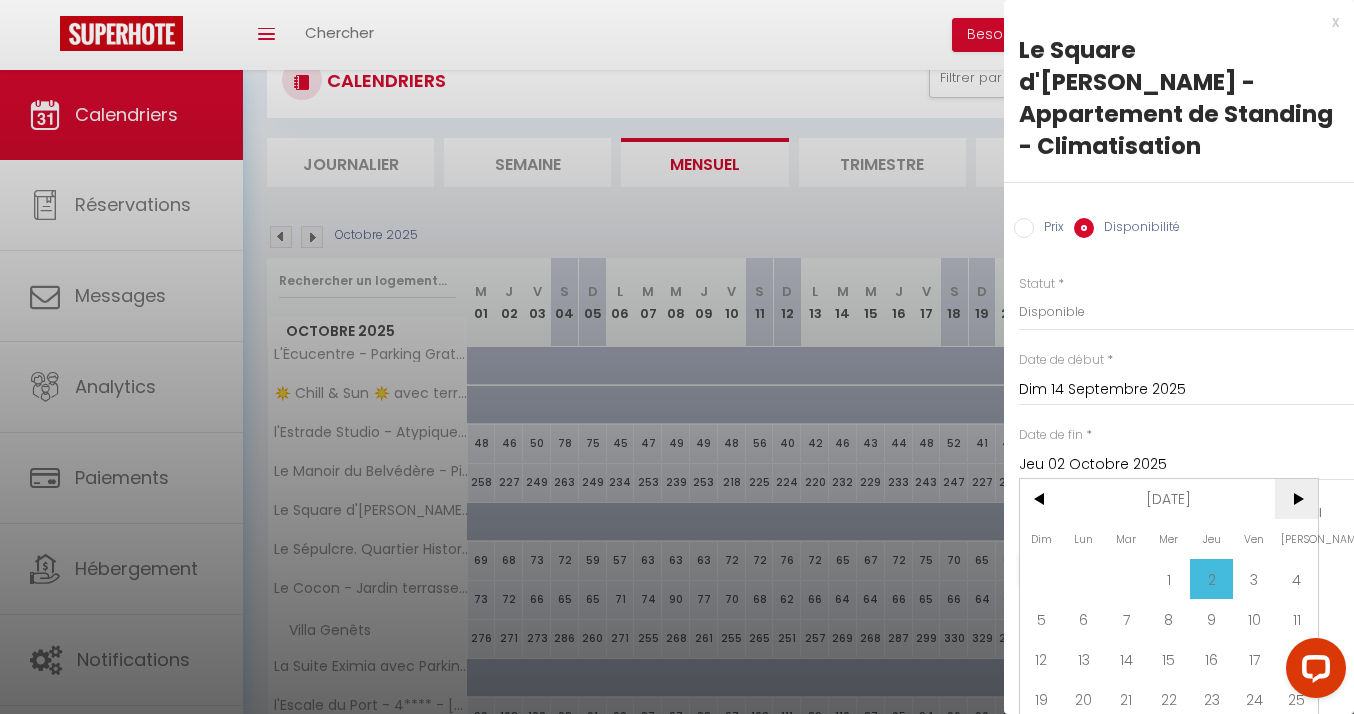 click on ">" at bounding box center [1296, 499] 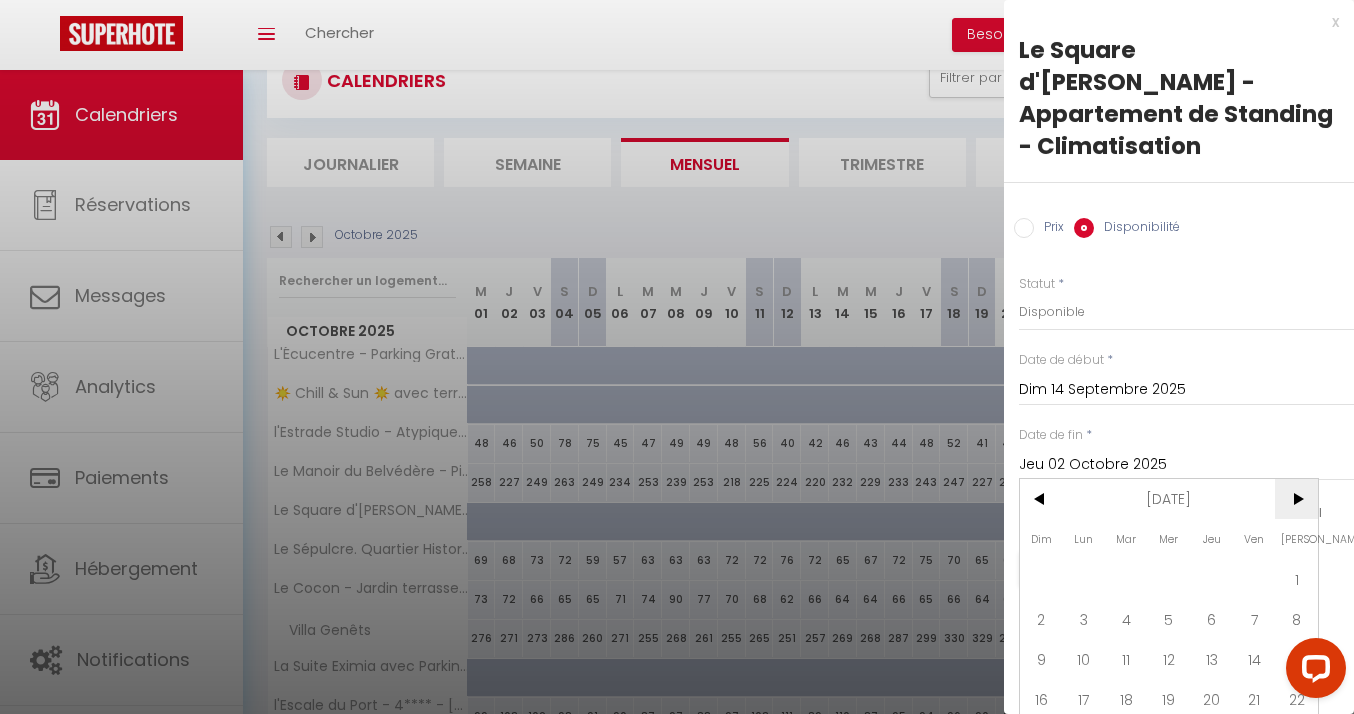 click on ">" at bounding box center (1296, 499) 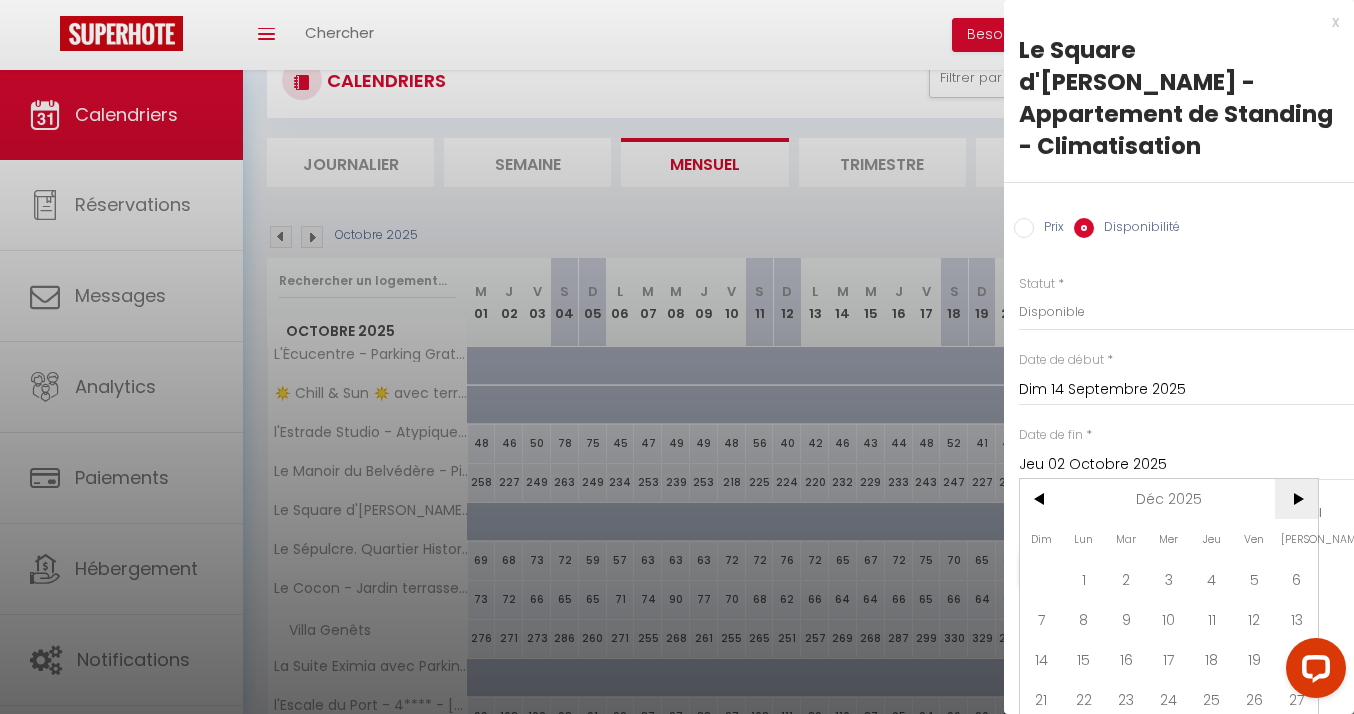 click on ">" at bounding box center (1296, 499) 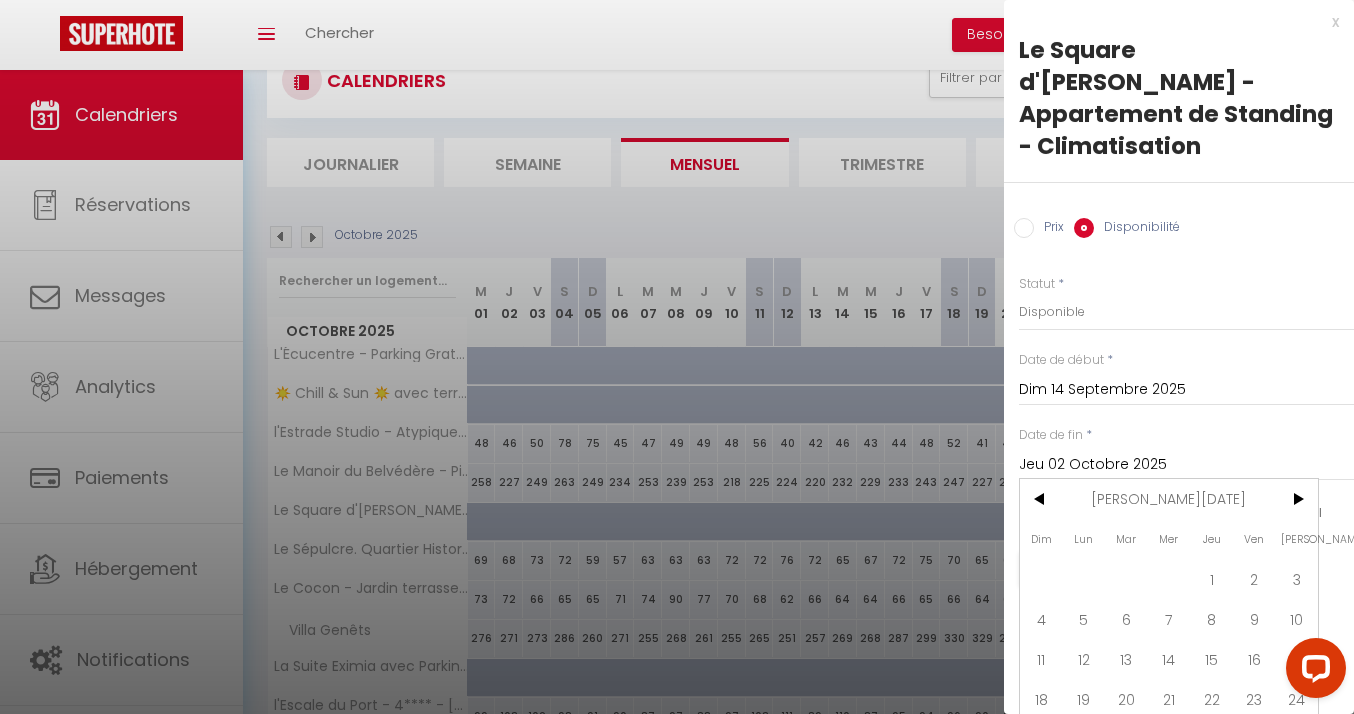 scroll, scrollTop: 29, scrollLeft: 0, axis: vertical 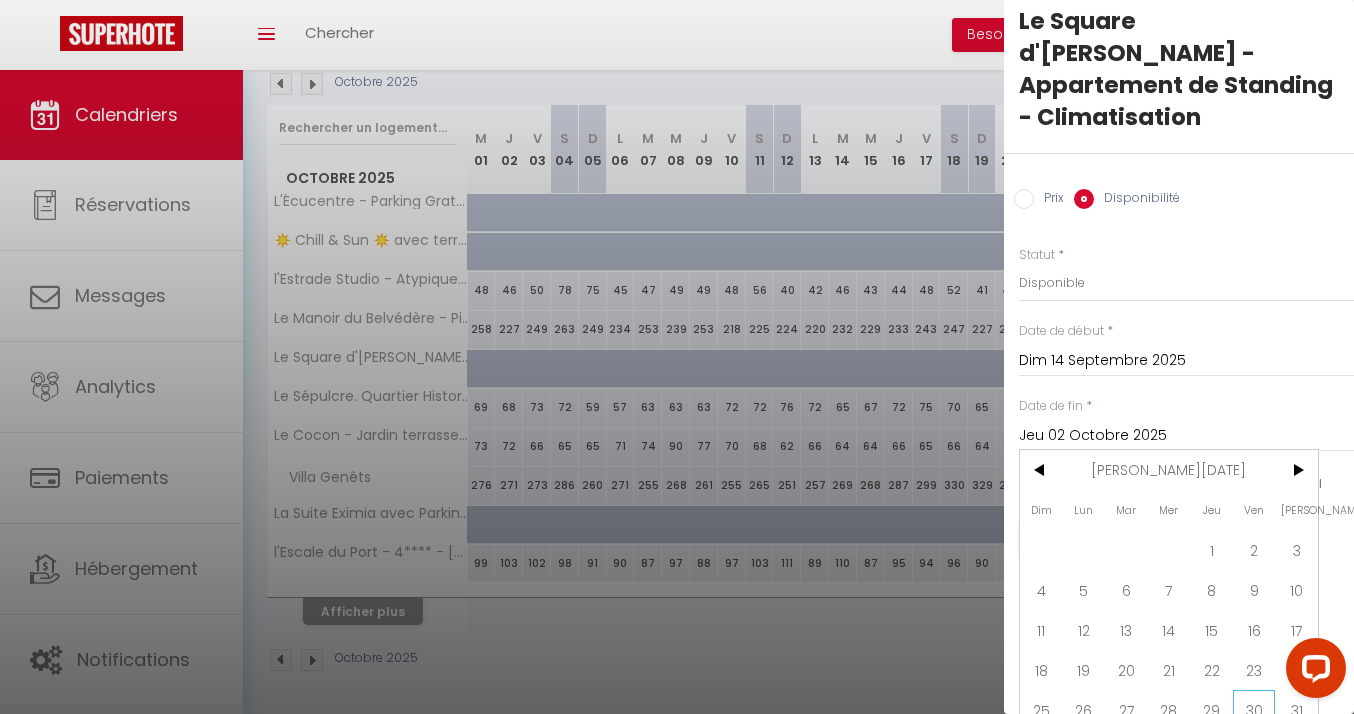 click on "30" at bounding box center [1254, 710] 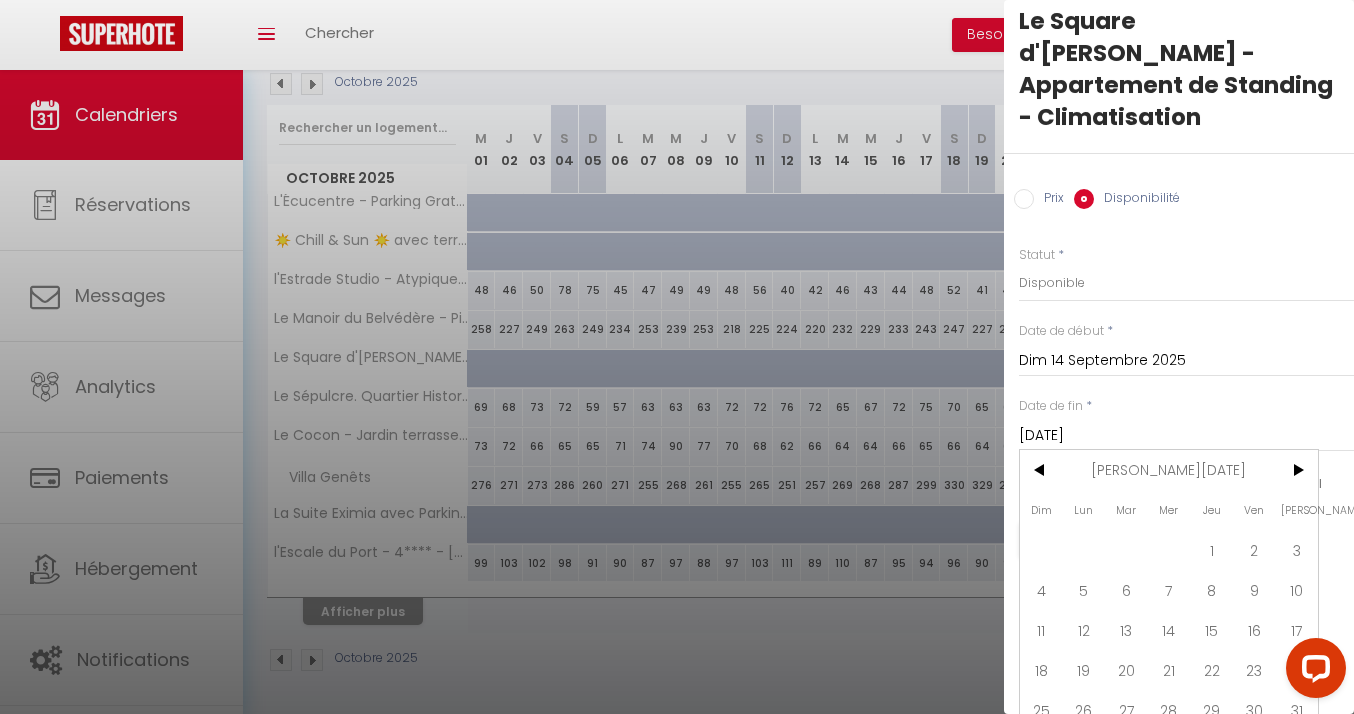 scroll, scrollTop: 0, scrollLeft: 0, axis: both 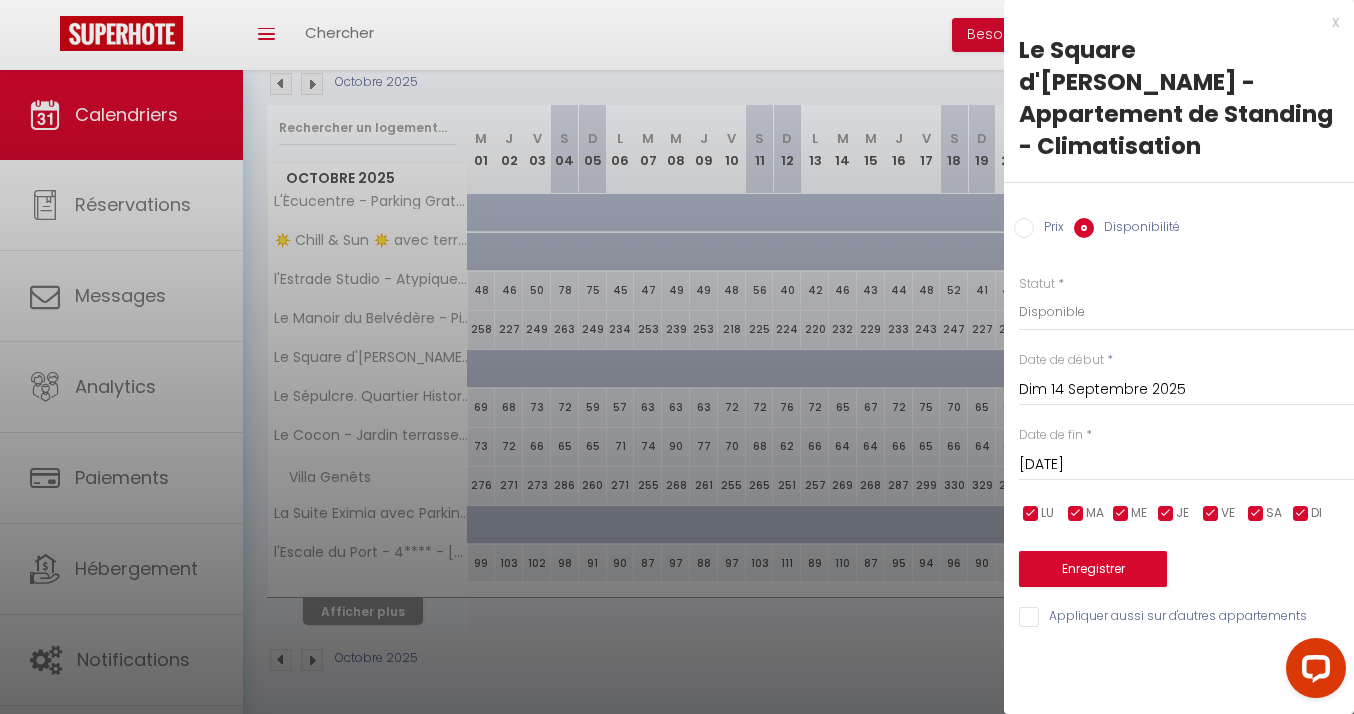 click on "Enregistrer" at bounding box center (1093, 569) 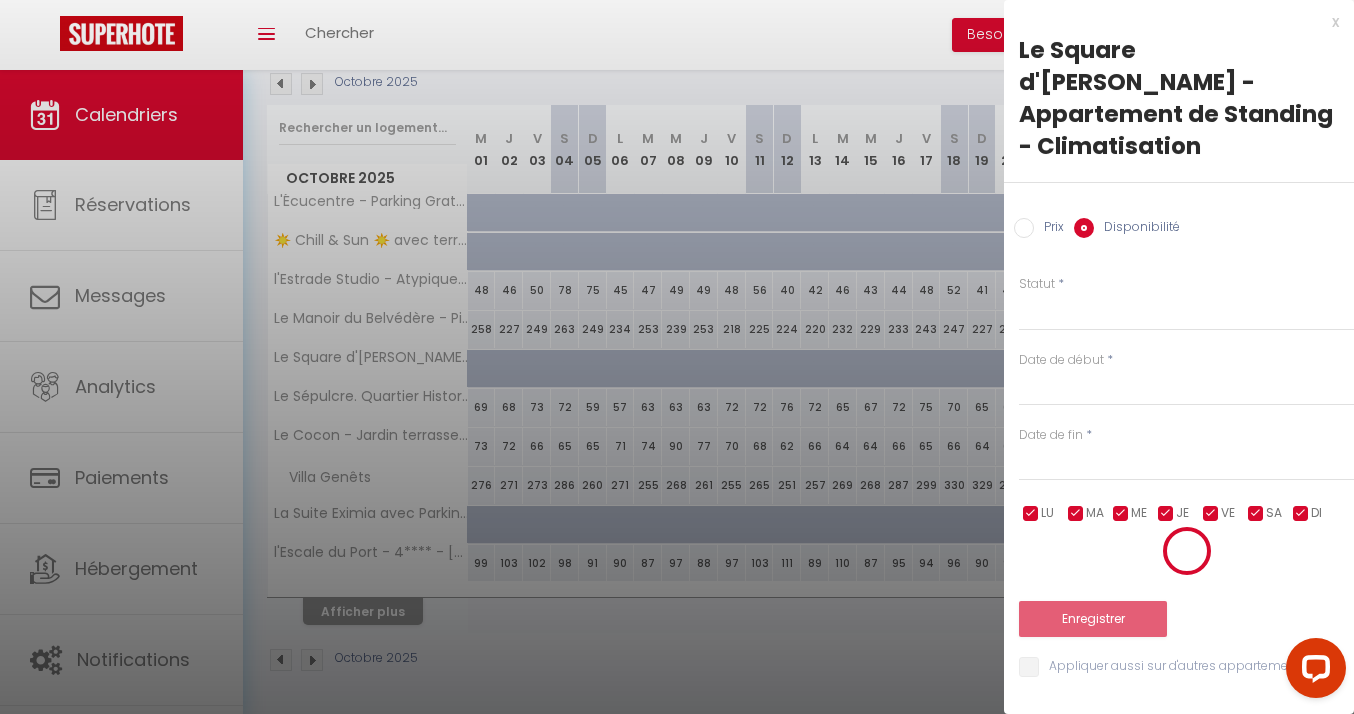 scroll, scrollTop: 70, scrollLeft: 0, axis: vertical 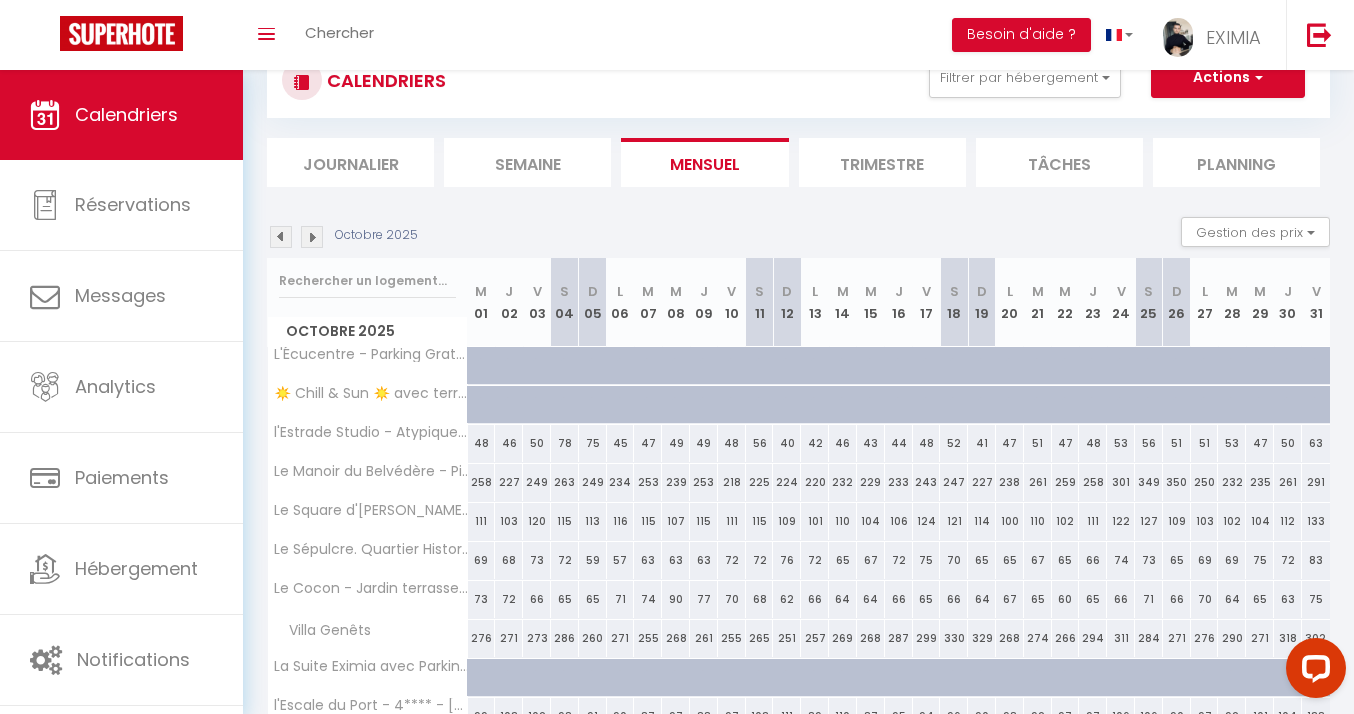 click on "Octobre 2025" at bounding box center [345, 237] 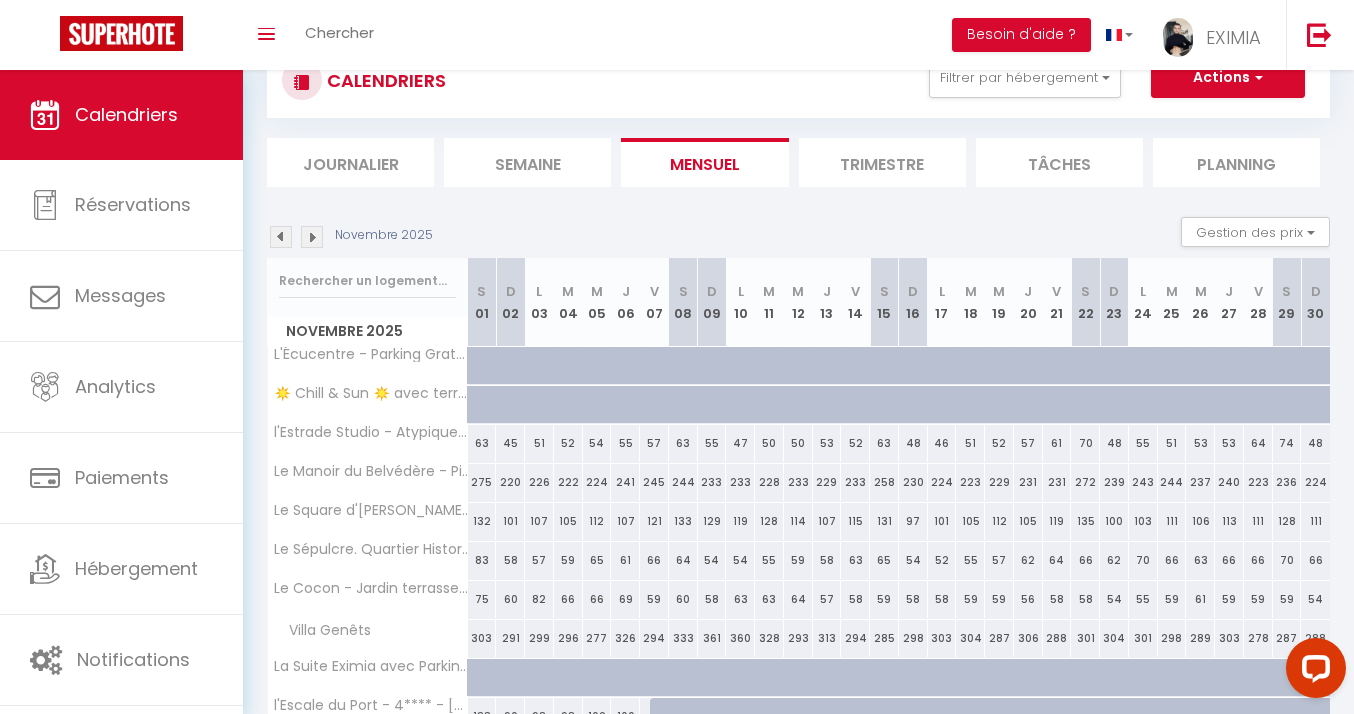 click at bounding box center (312, 237) 